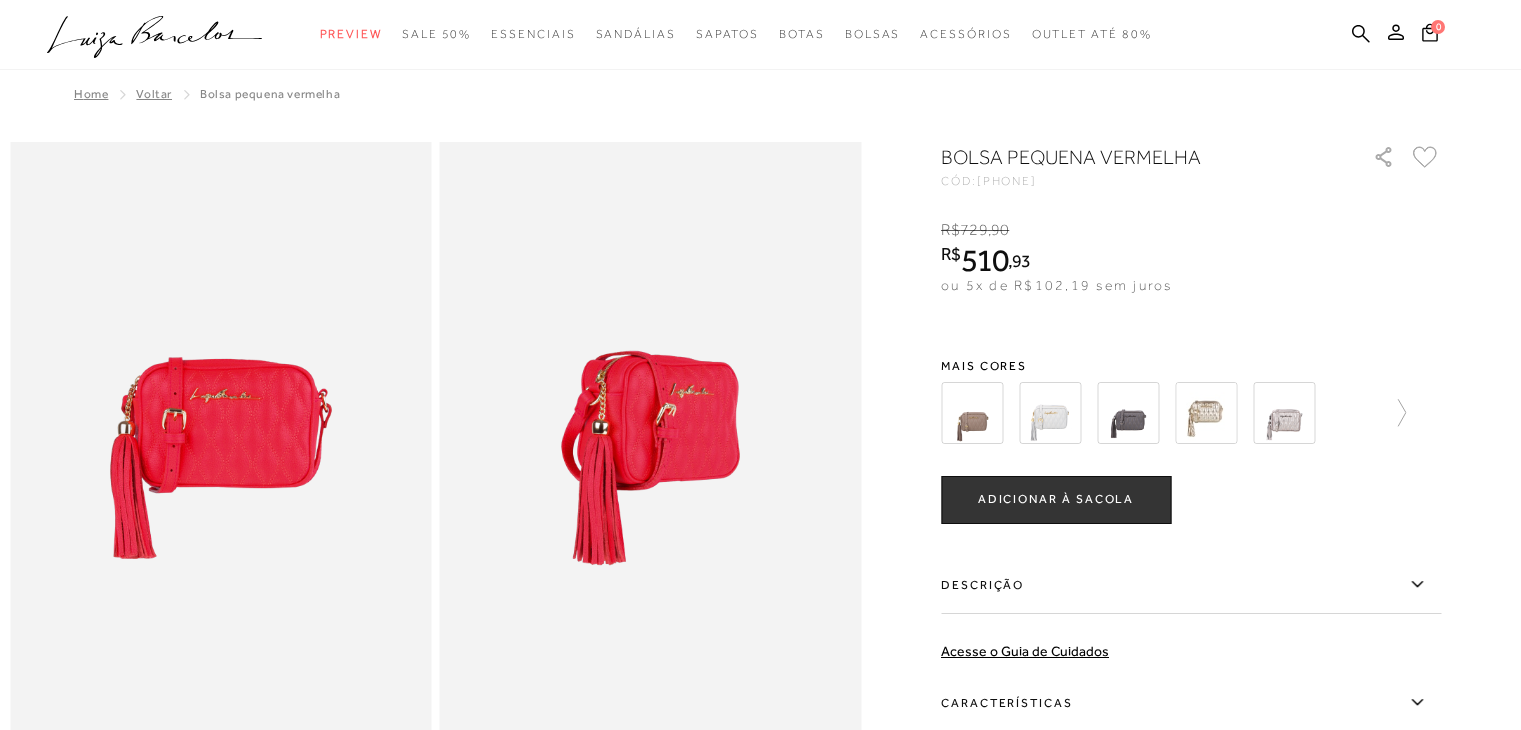 scroll, scrollTop: 0, scrollLeft: 0, axis: both 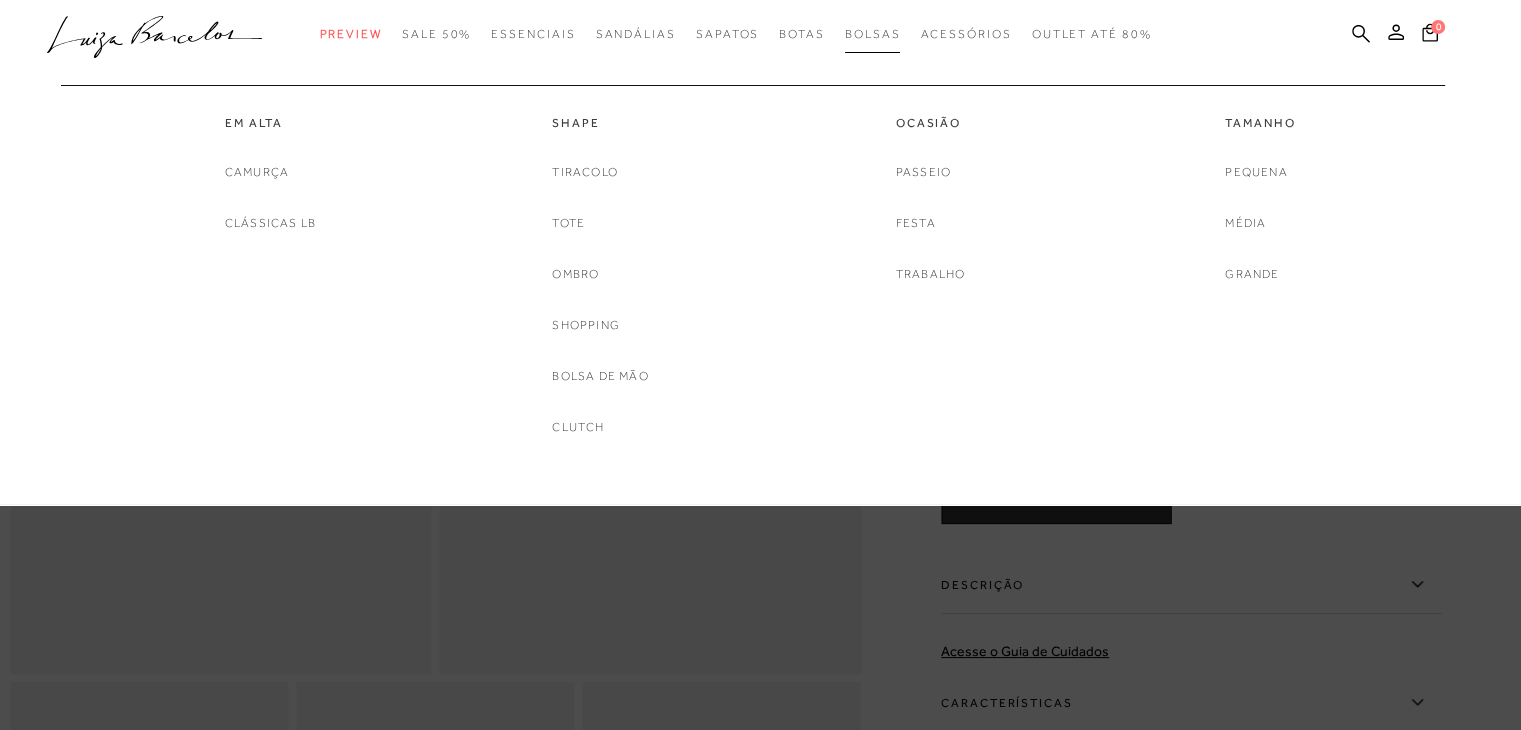 click on "Bolsas" at bounding box center [873, 34] 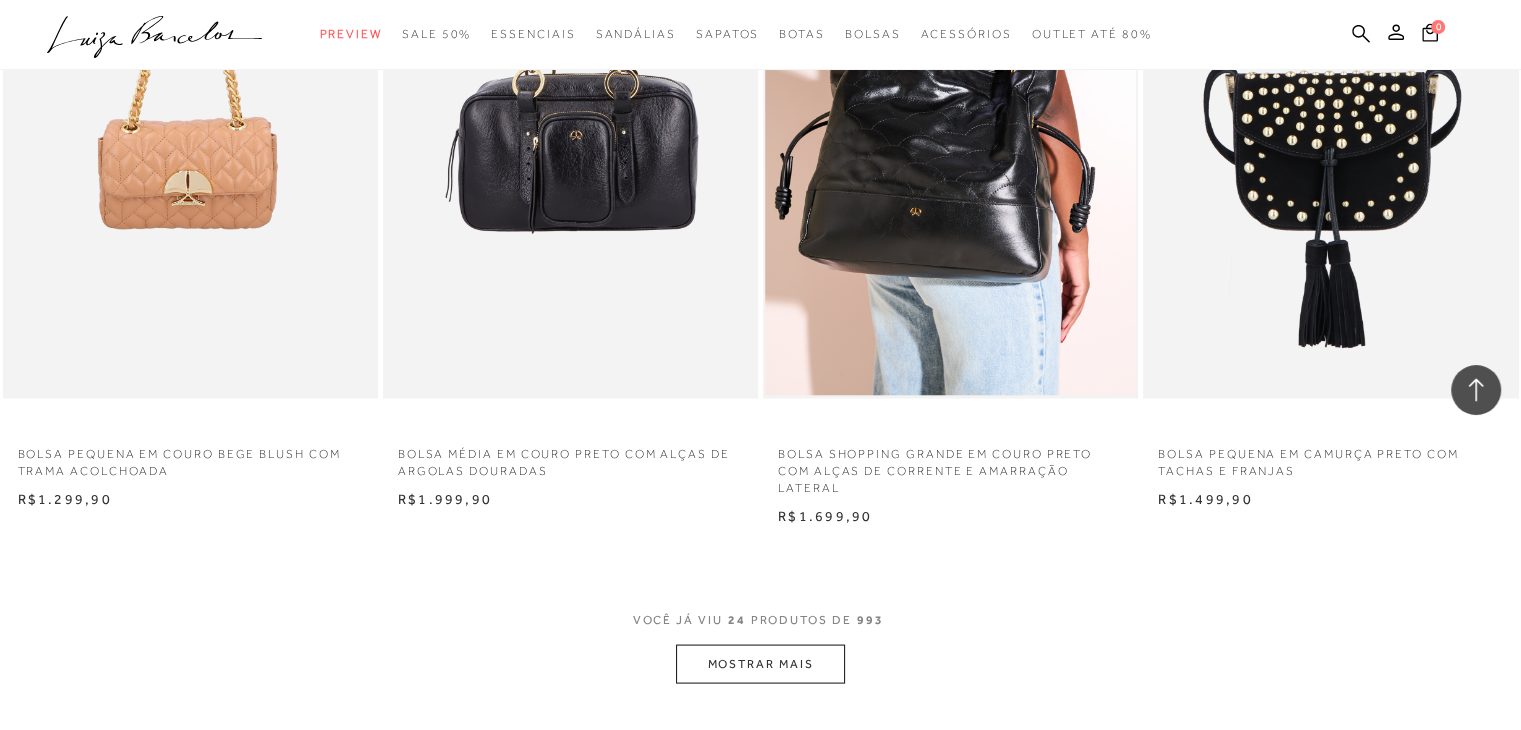 scroll, scrollTop: 4000, scrollLeft: 0, axis: vertical 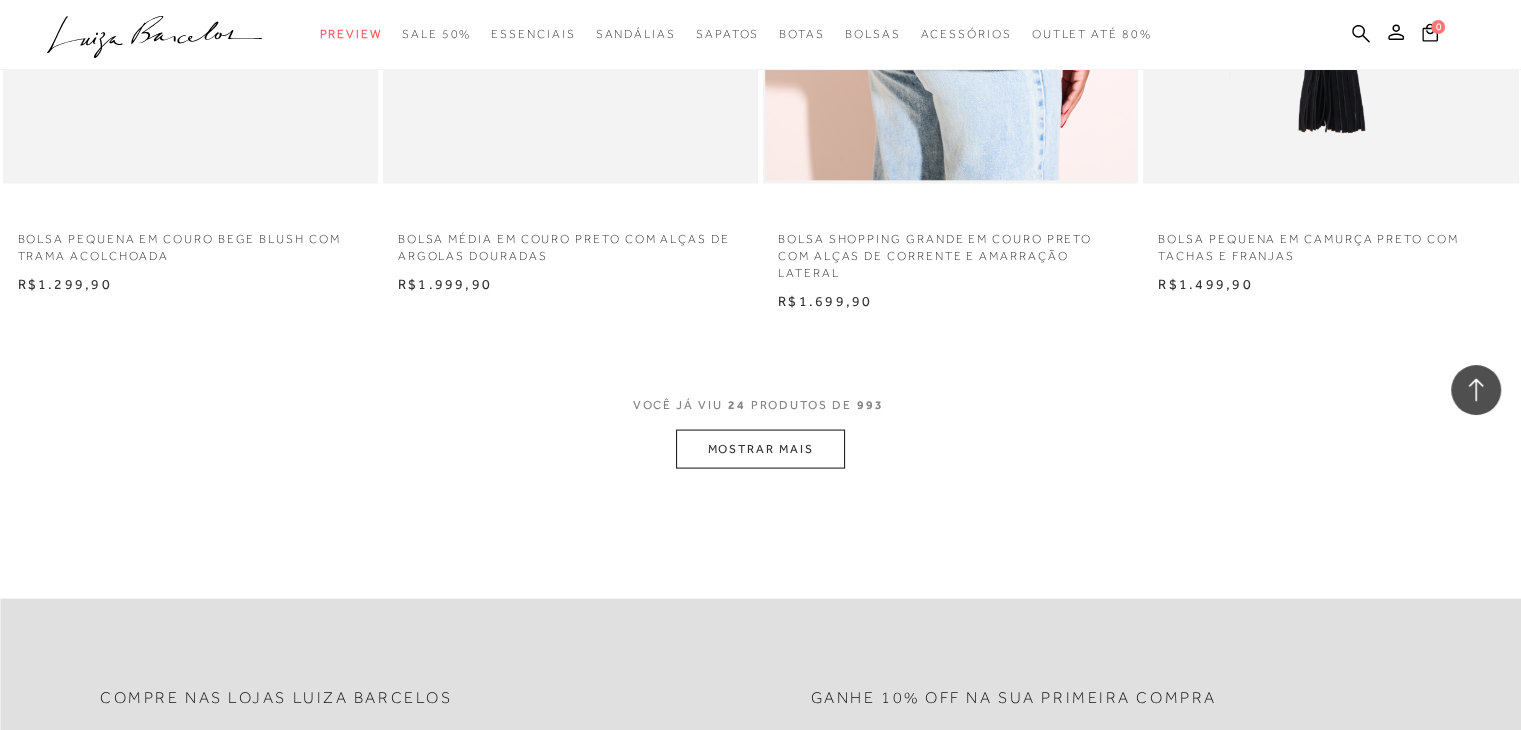 click on "MOSTRAR MAIS" at bounding box center [760, 449] 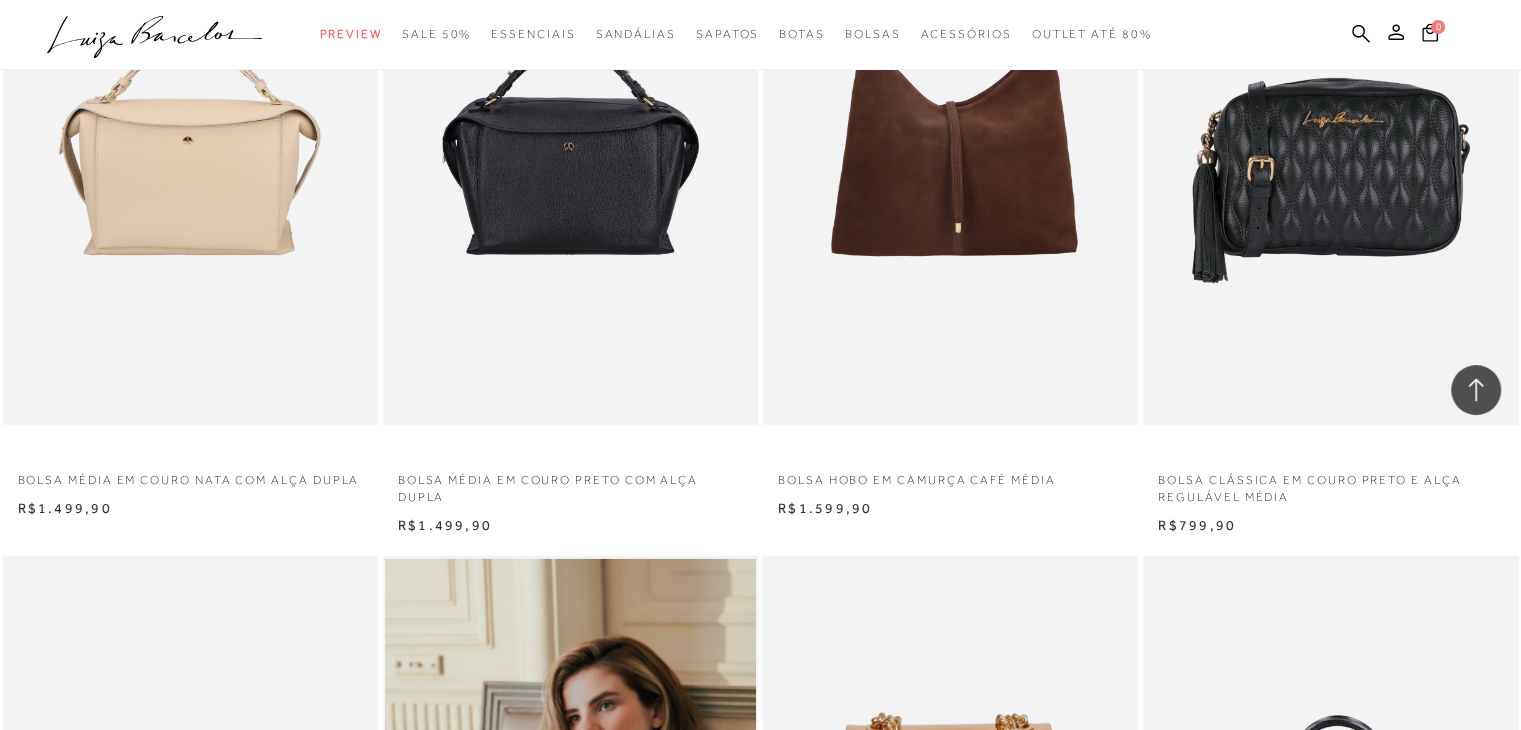 scroll, scrollTop: 5200, scrollLeft: 0, axis: vertical 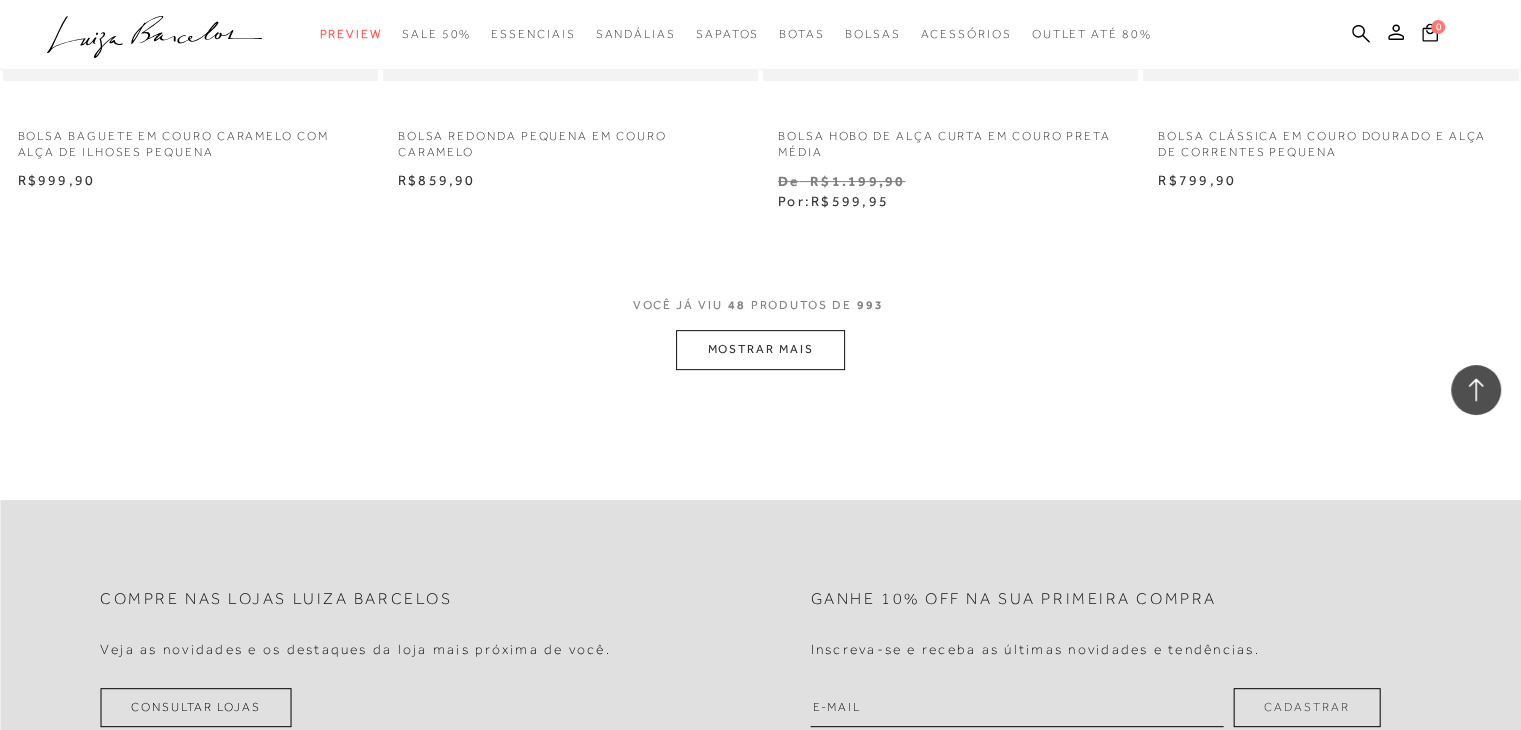 click on "Home
Categoria
Bolsas
Bolsas
48 de 993 itens
Ordenar
Ordenar por
Padrão
Lançamentos" at bounding box center (760, -3891) 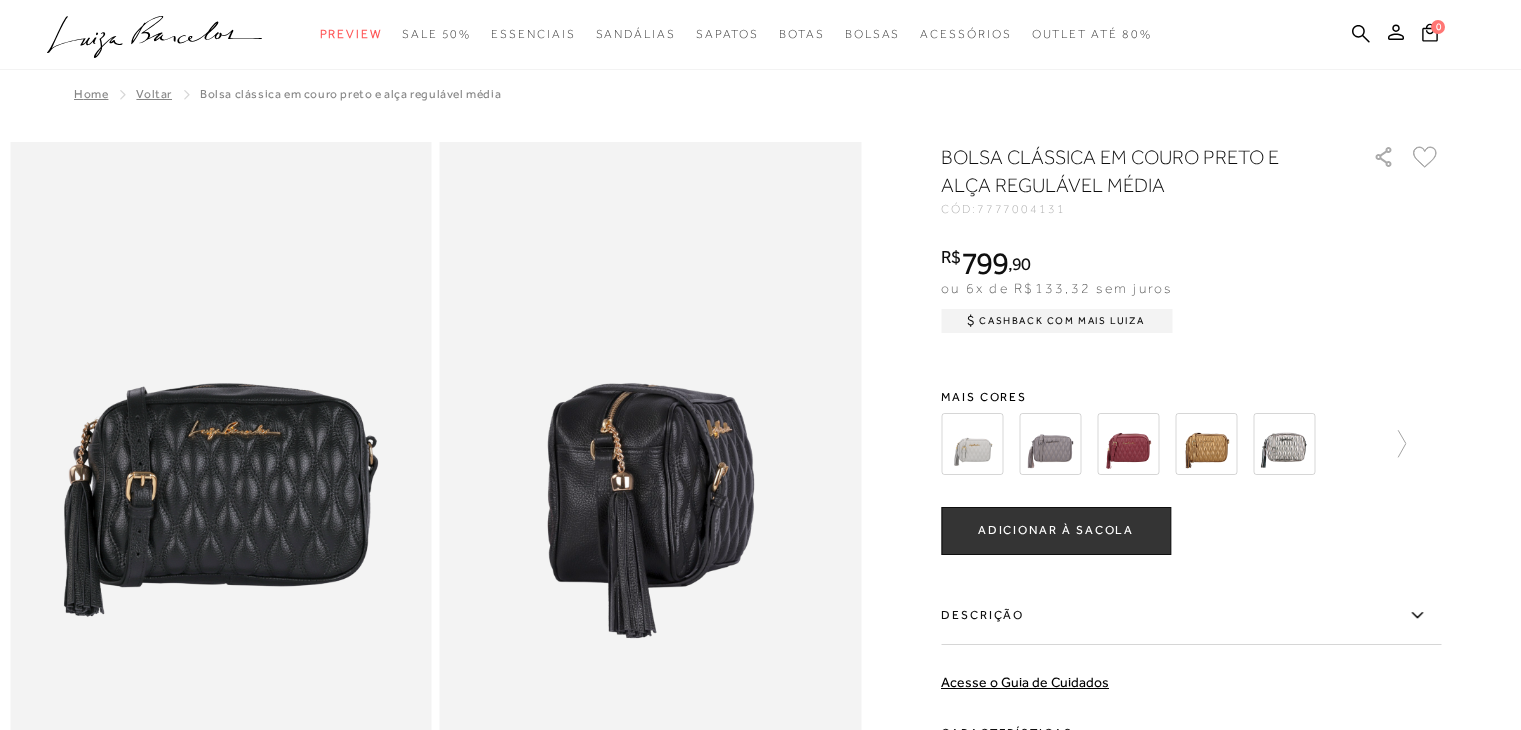 scroll, scrollTop: 0, scrollLeft: 0, axis: both 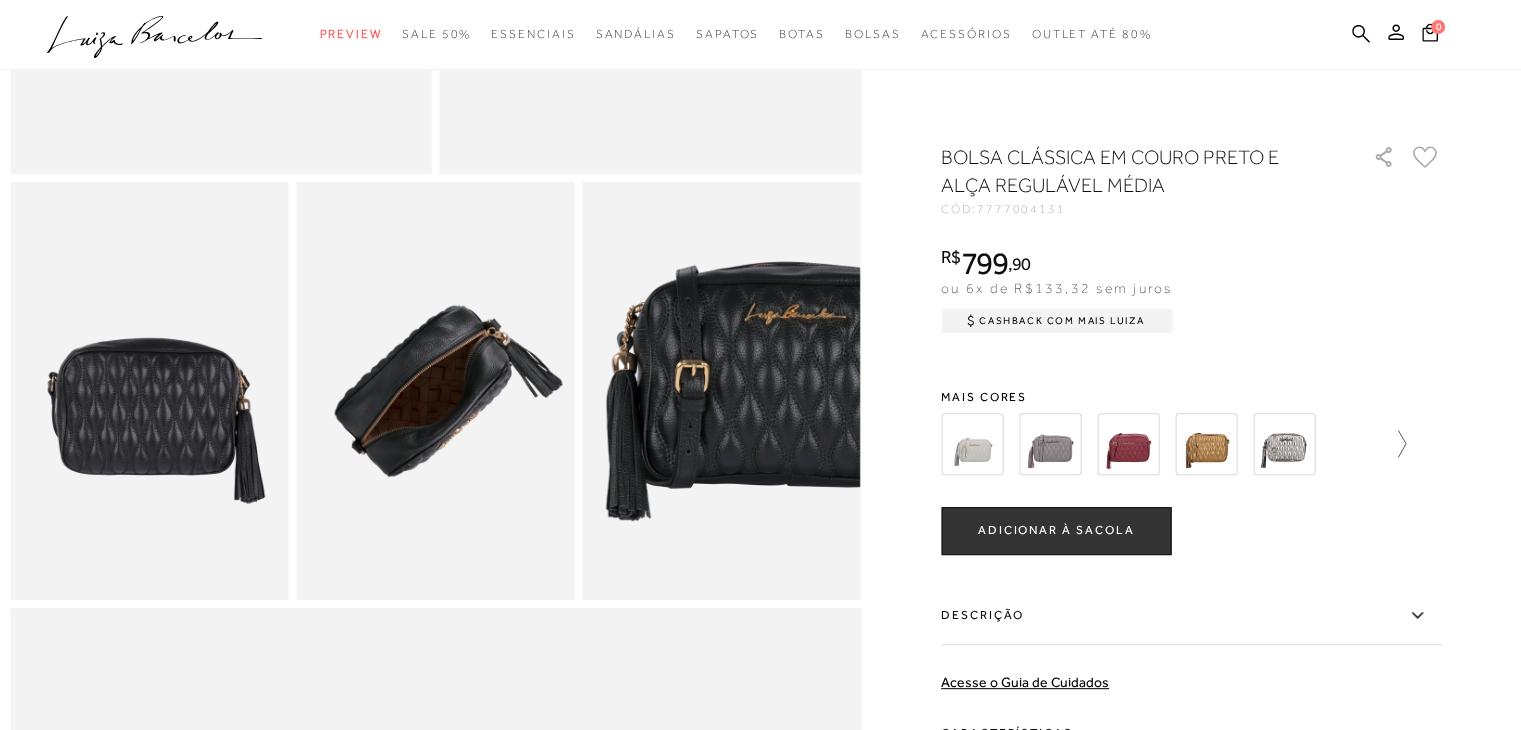 click 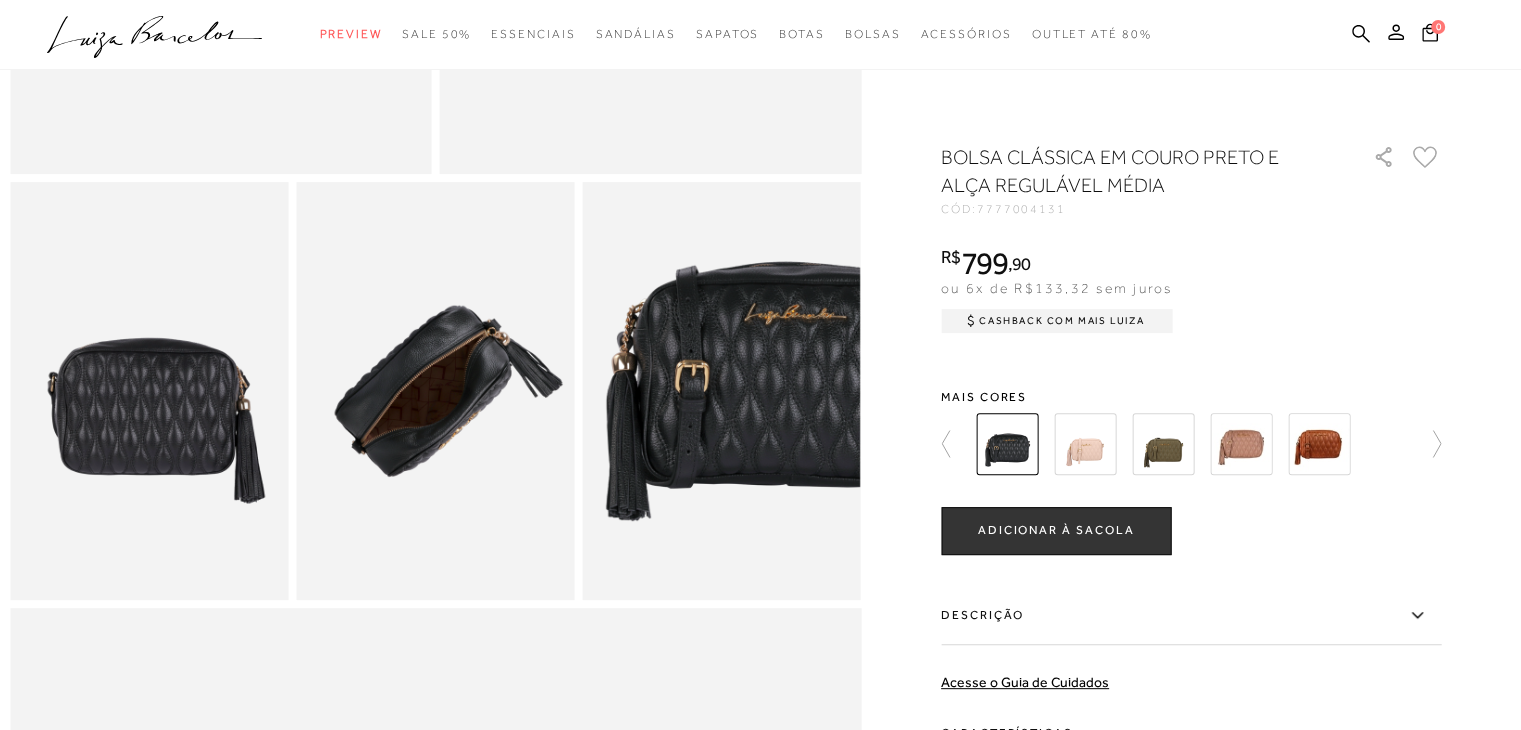 click at bounding box center (1185, 444) 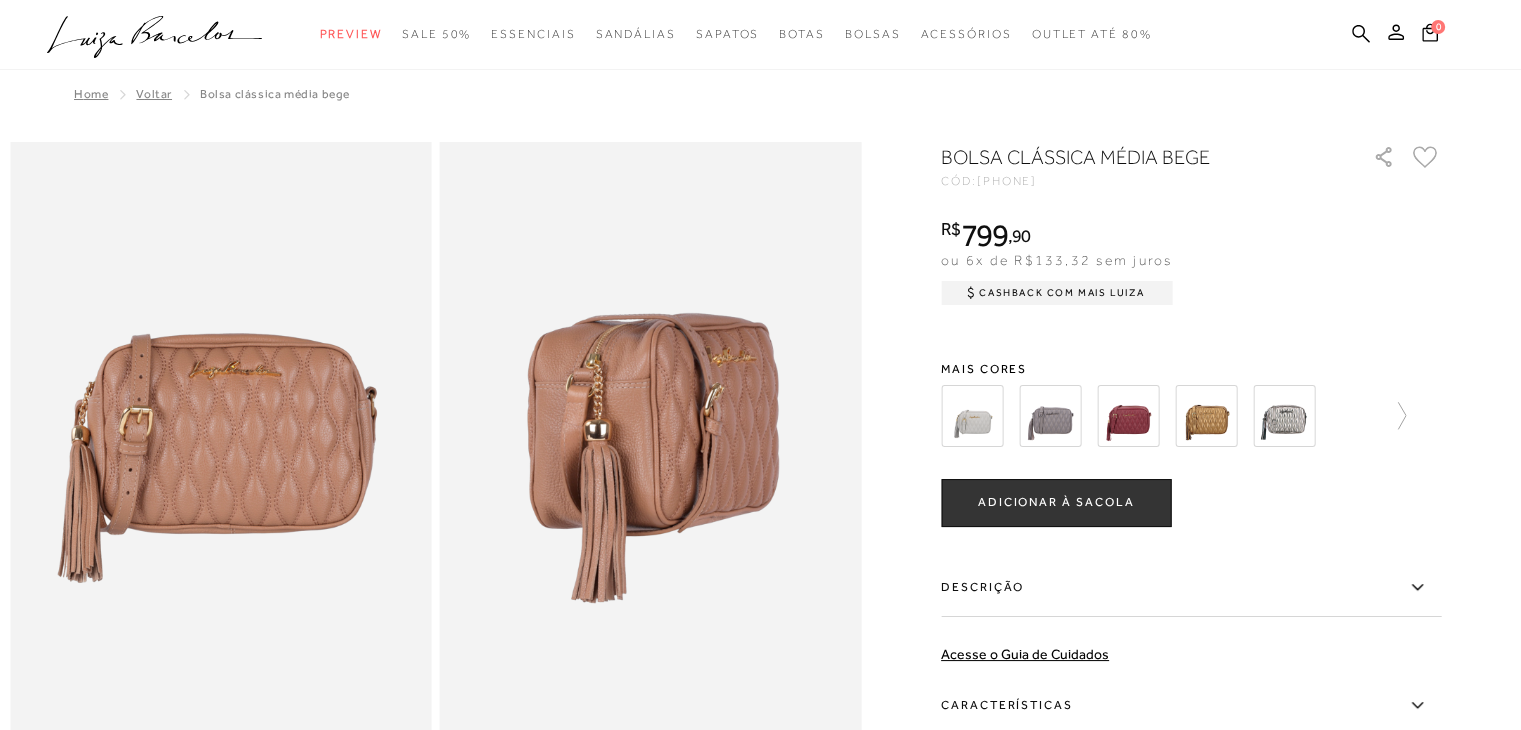 scroll, scrollTop: 0, scrollLeft: 0, axis: both 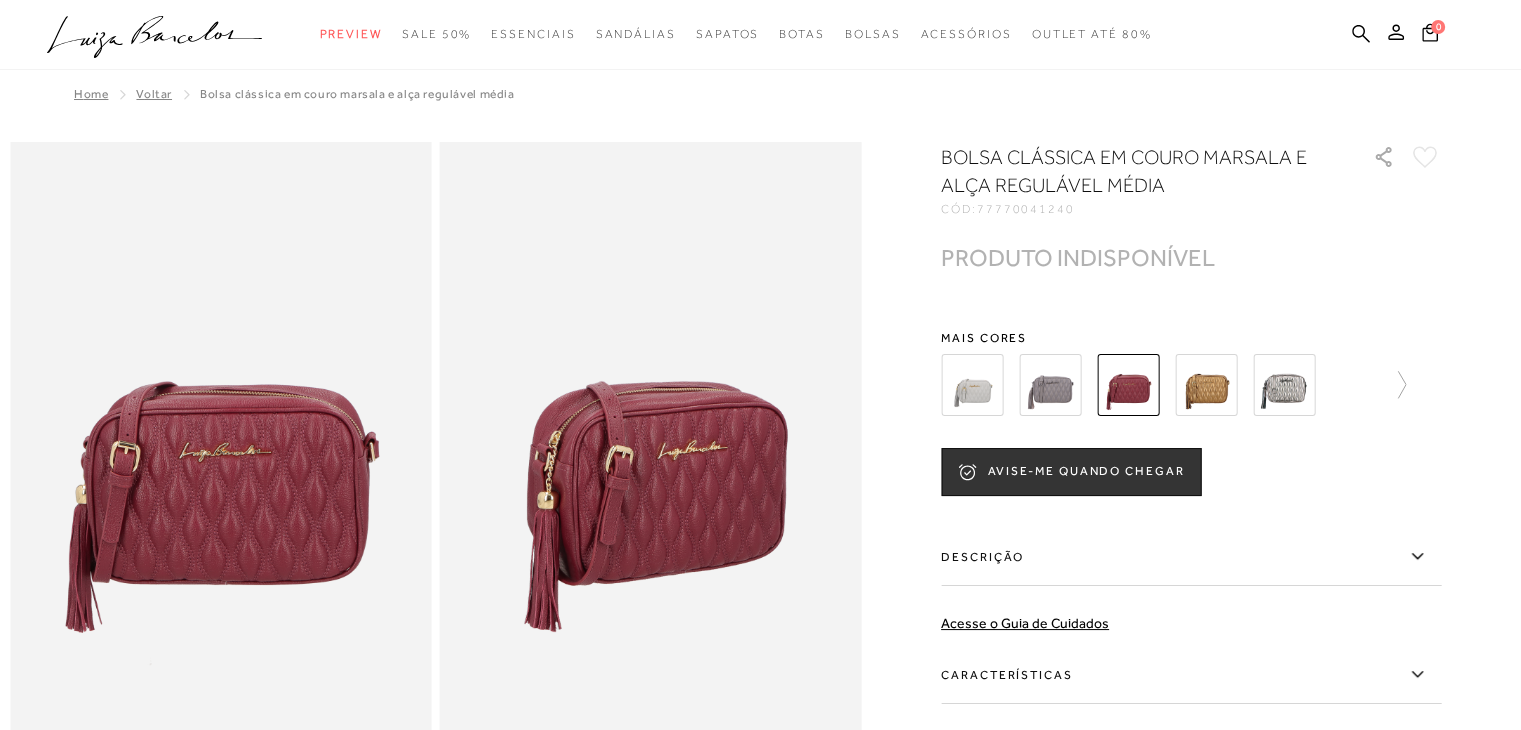 click at bounding box center [972, 385] 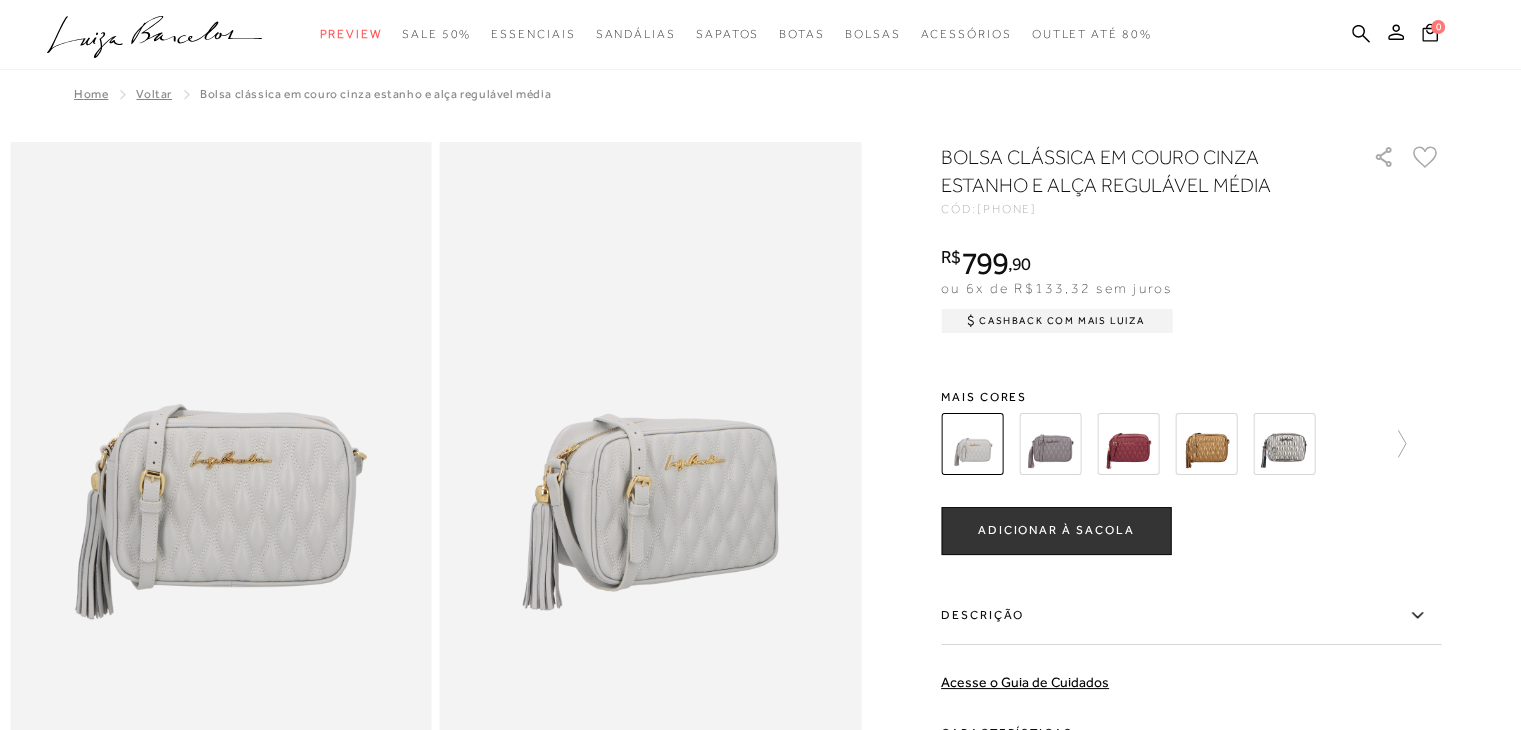 scroll, scrollTop: 0, scrollLeft: 0, axis: both 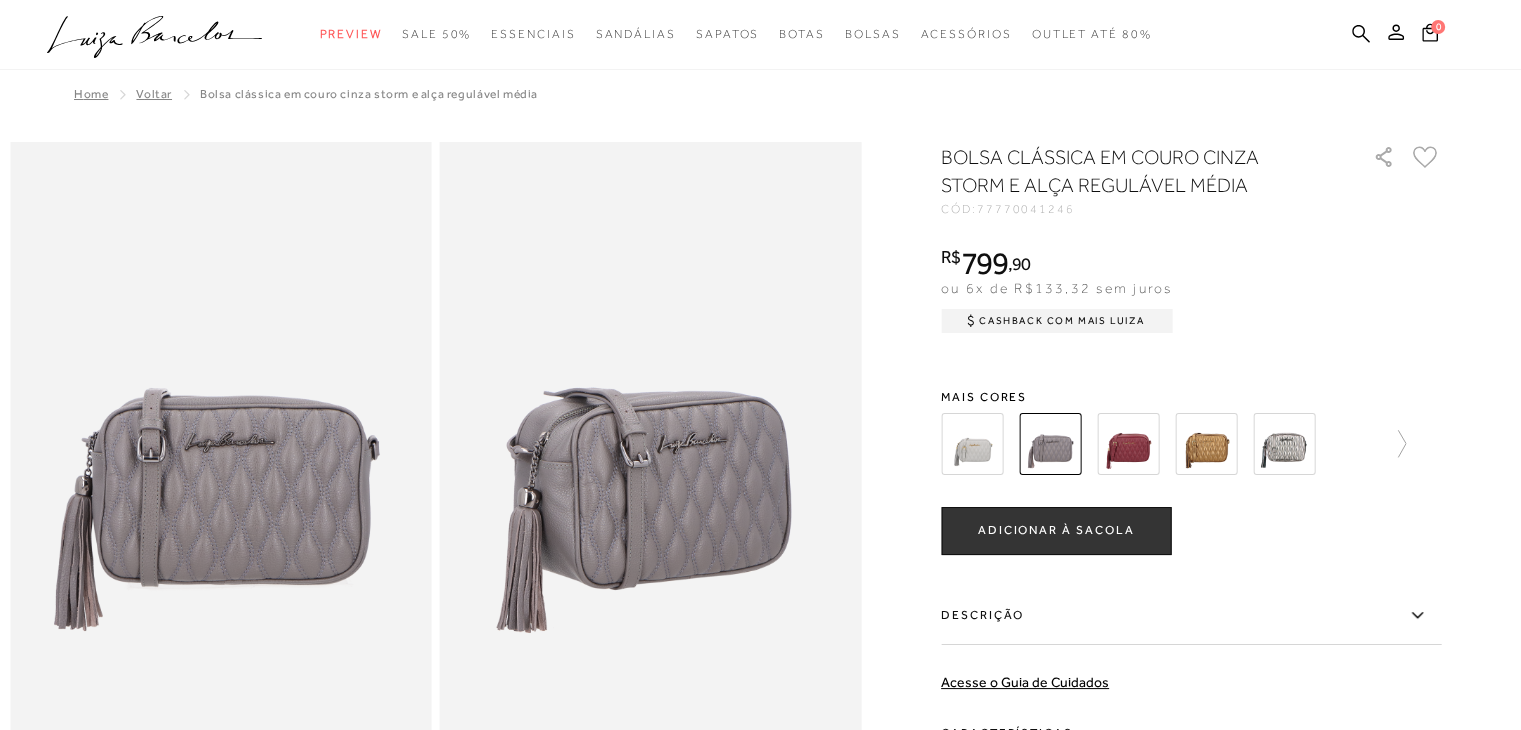 click at bounding box center [1206, 444] 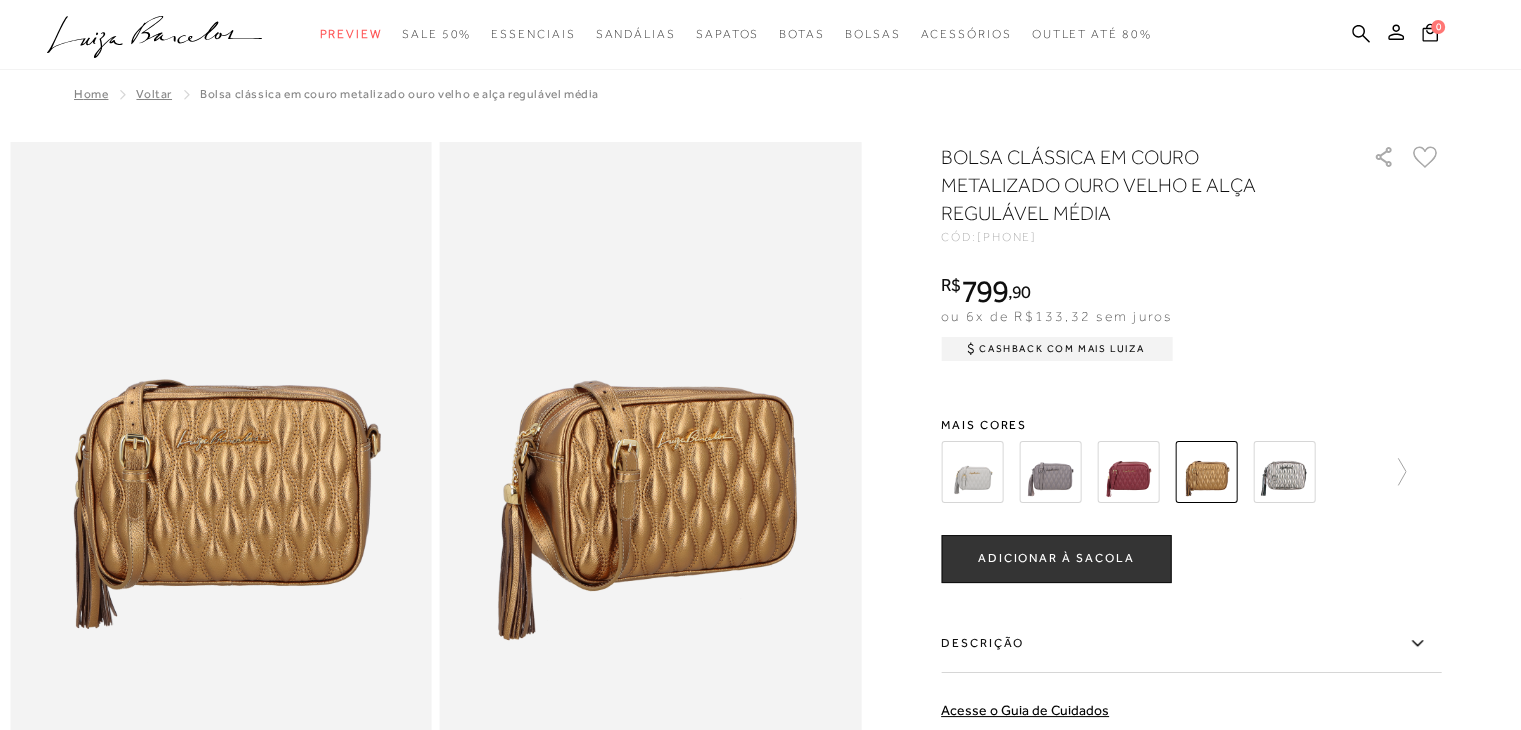 scroll, scrollTop: 0, scrollLeft: 0, axis: both 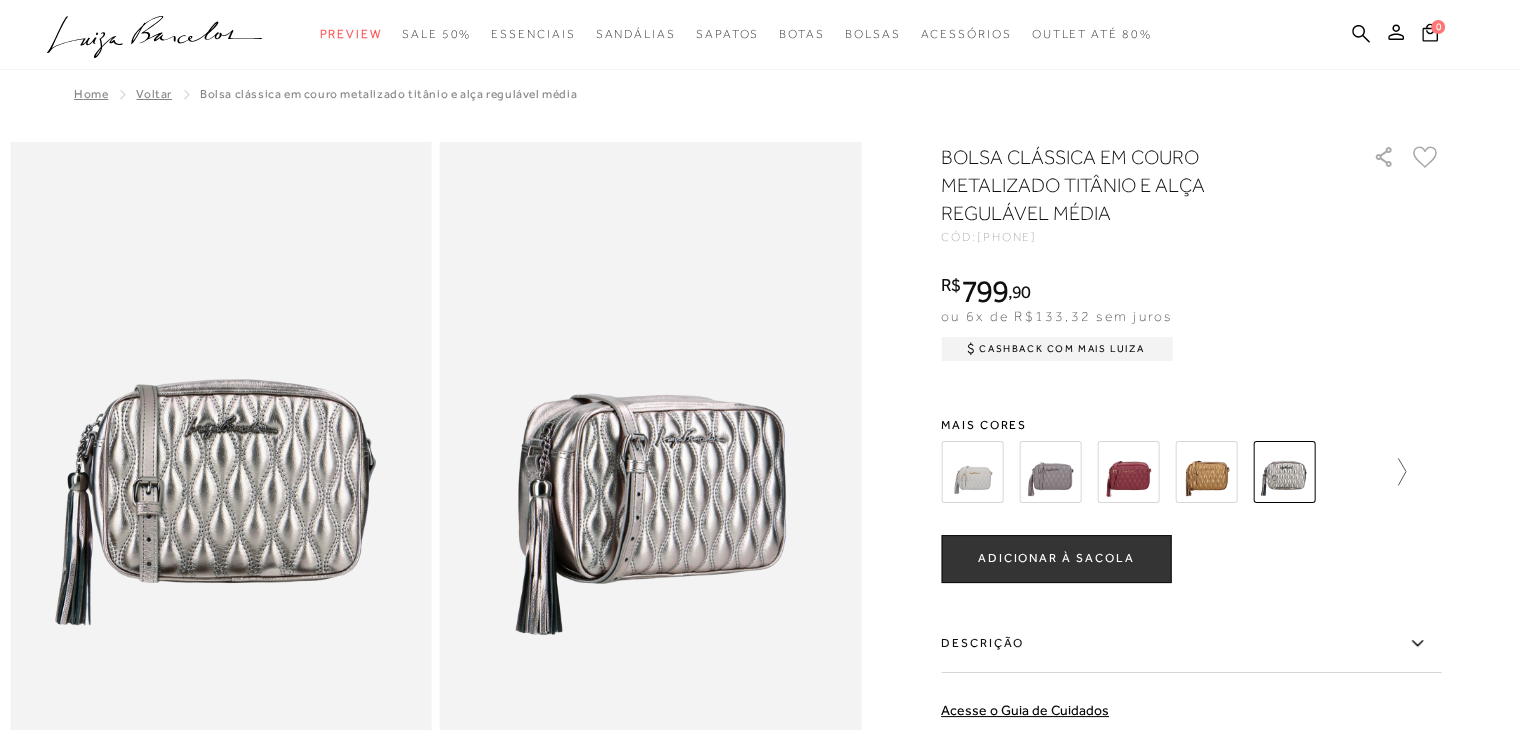 click 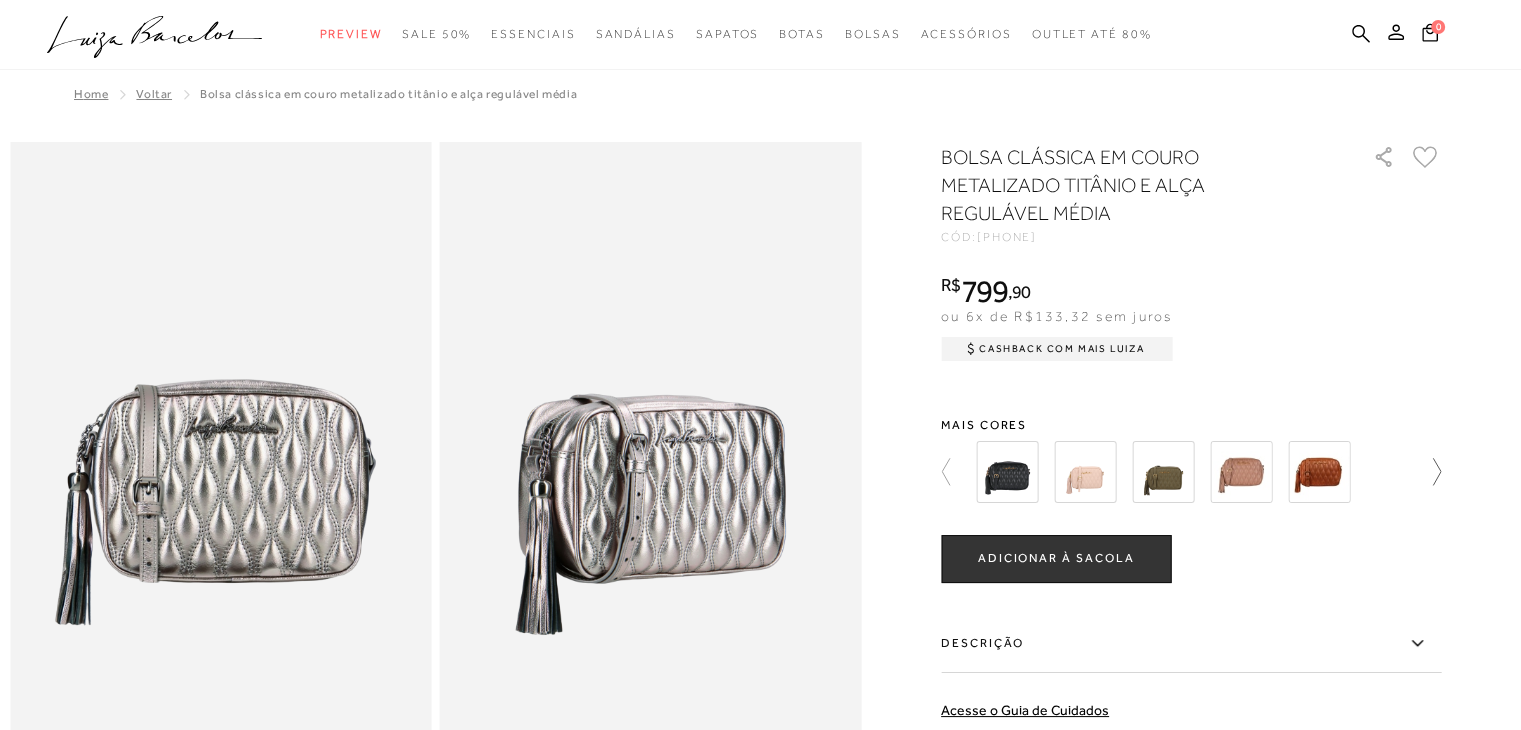 click 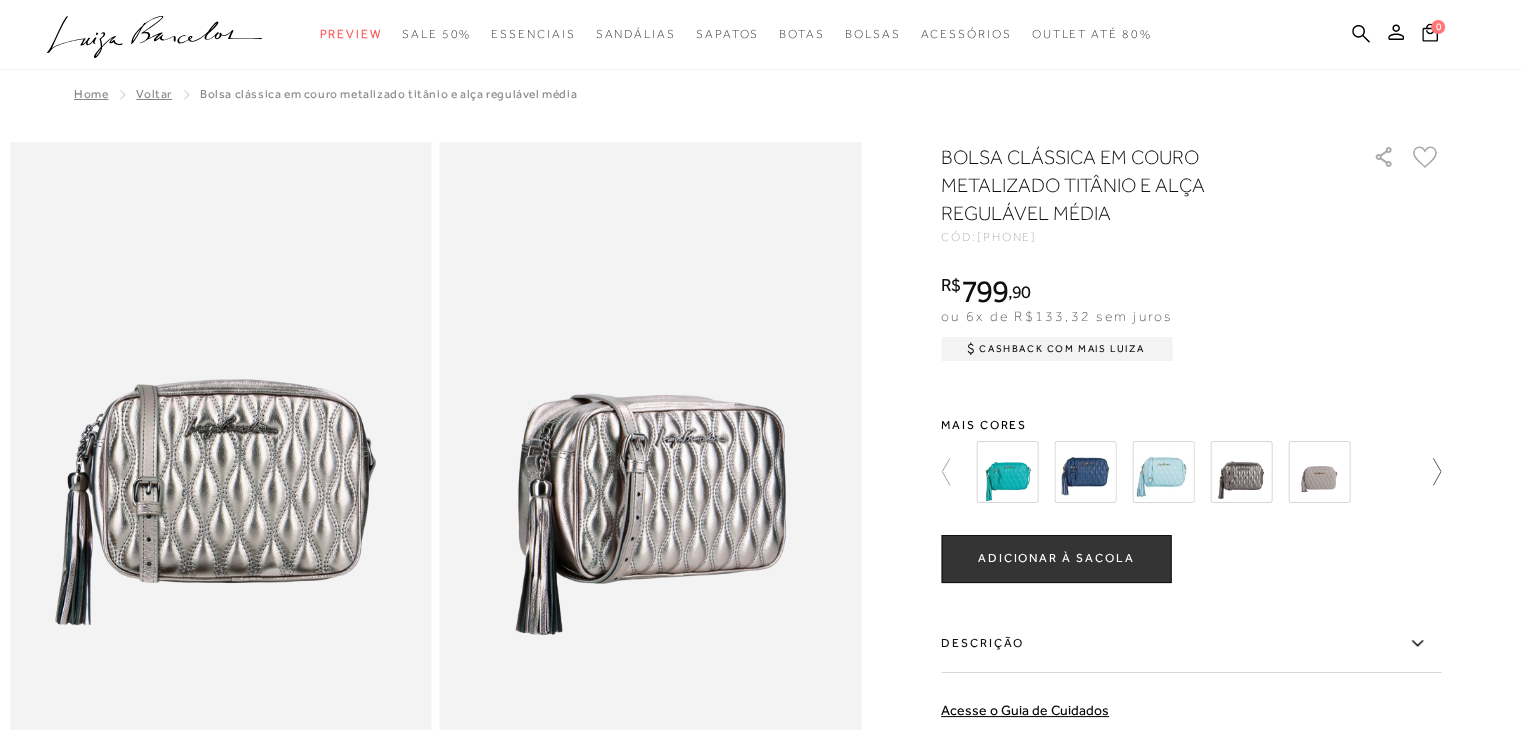 click 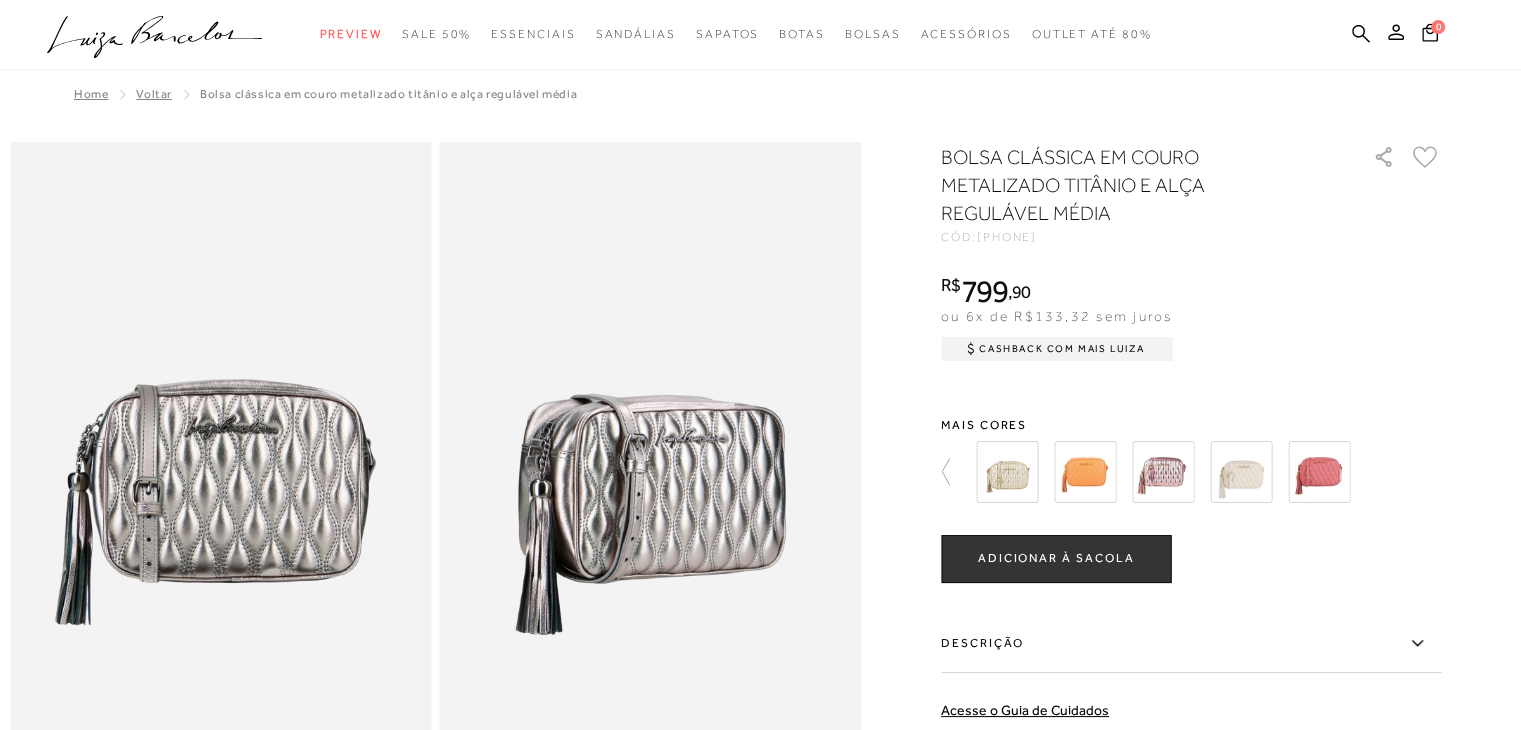 click at bounding box center [1241, 472] 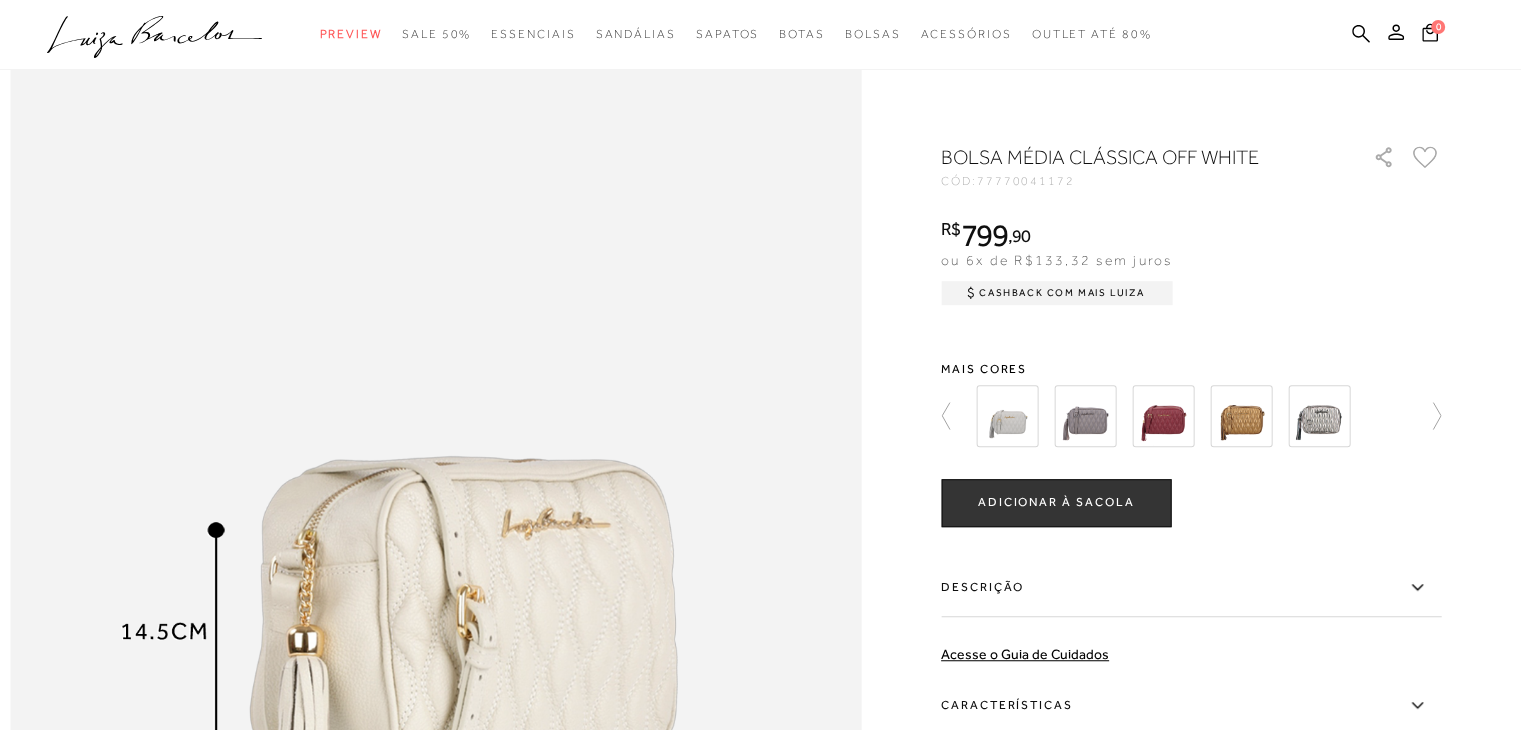 scroll, scrollTop: 1077, scrollLeft: 0, axis: vertical 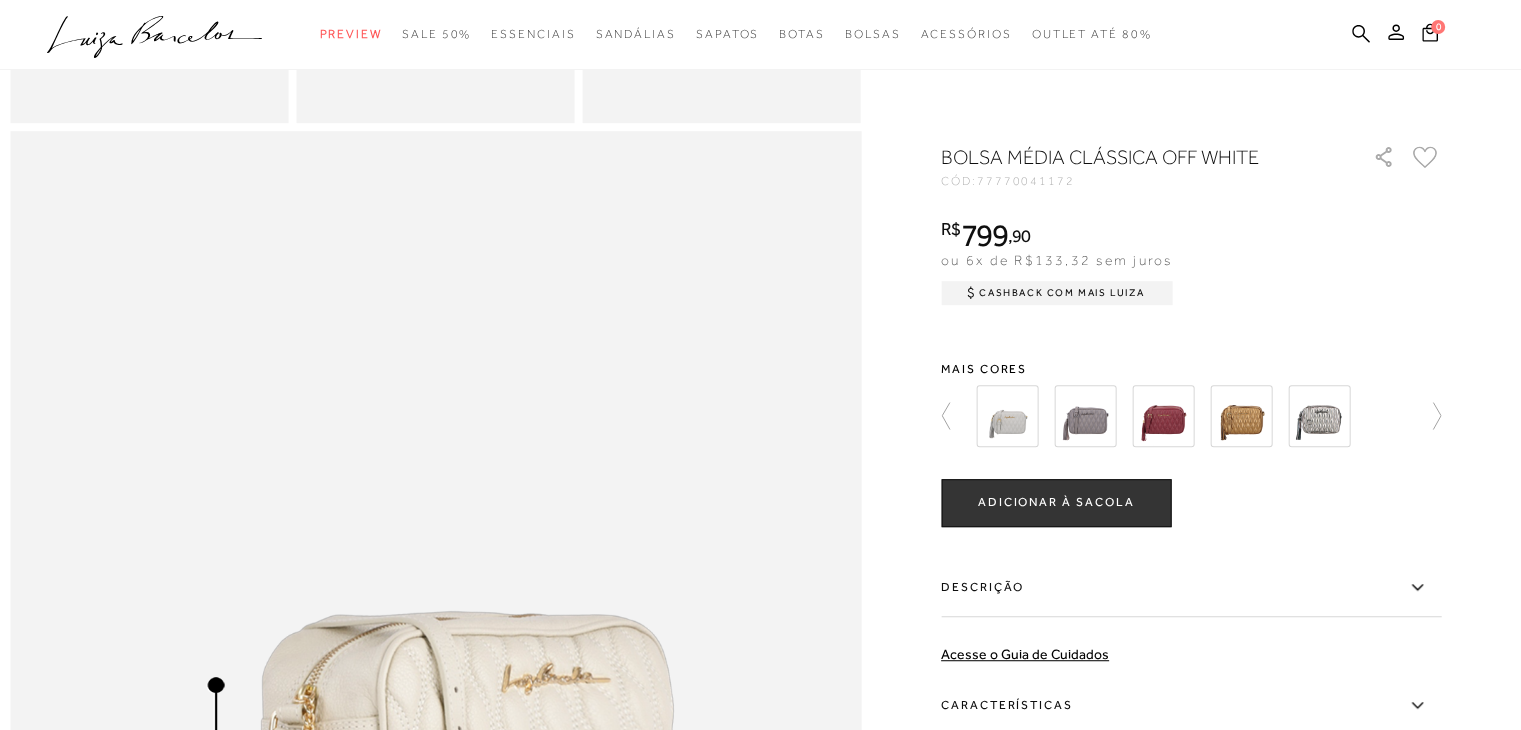 click at bounding box center (1241, 416) 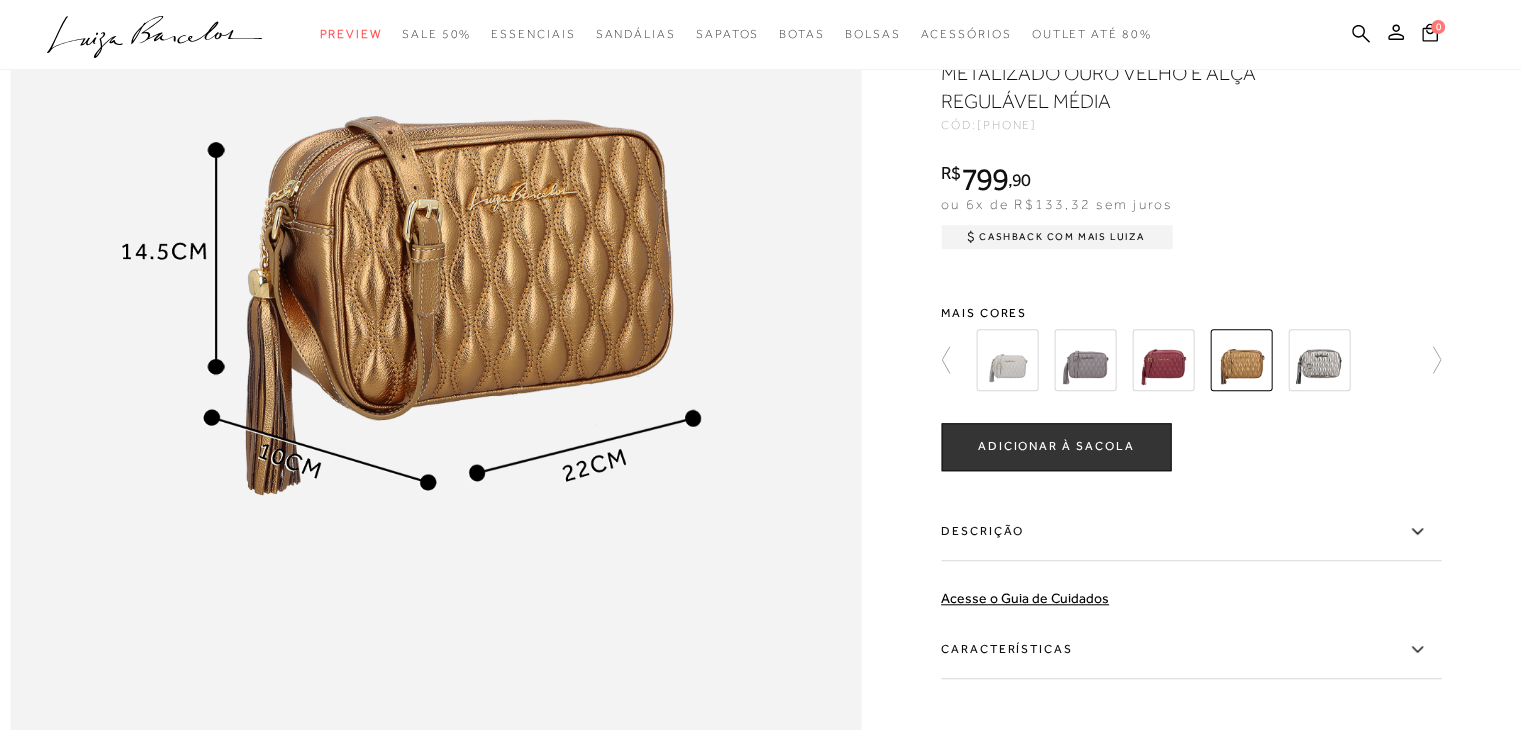 scroll, scrollTop: 1600, scrollLeft: 0, axis: vertical 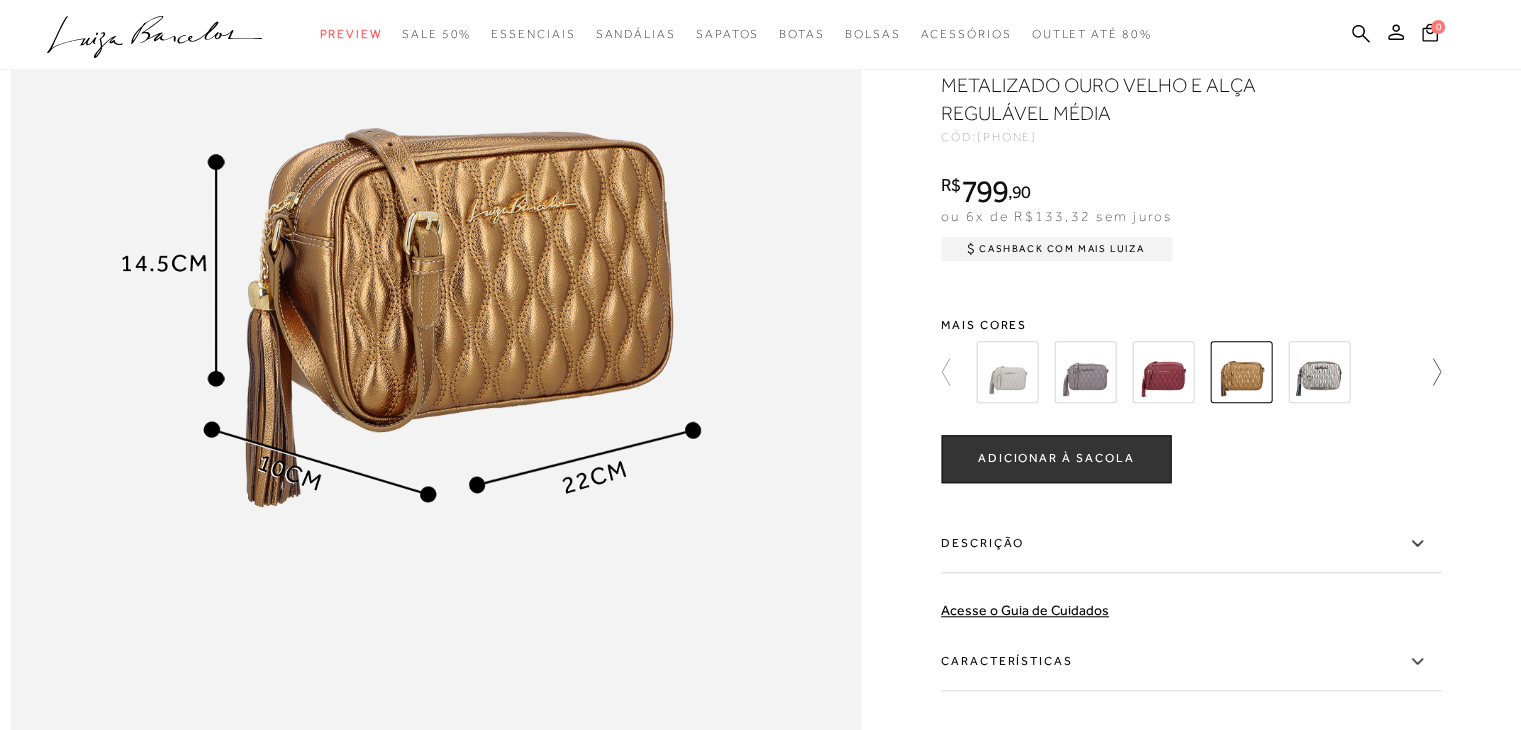 click 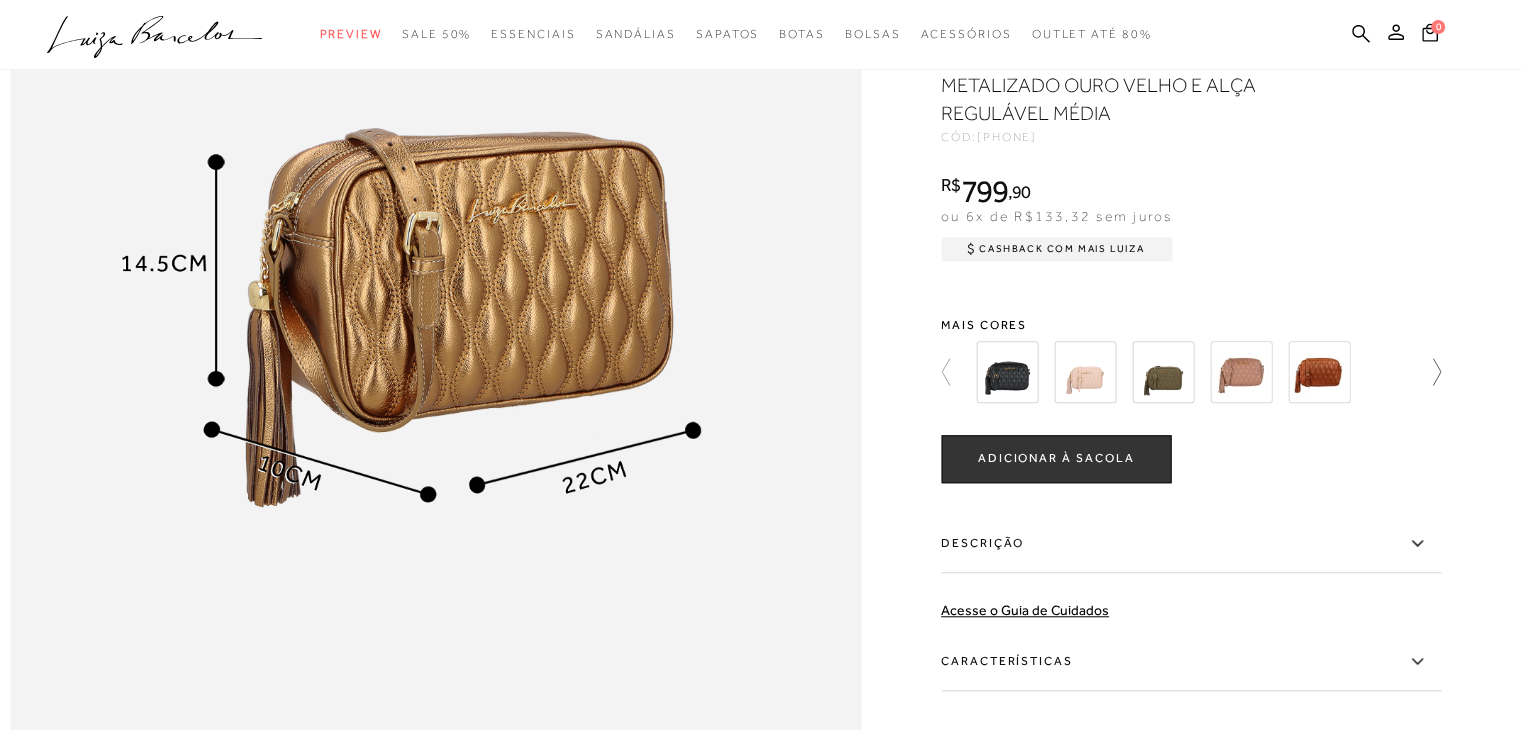 click 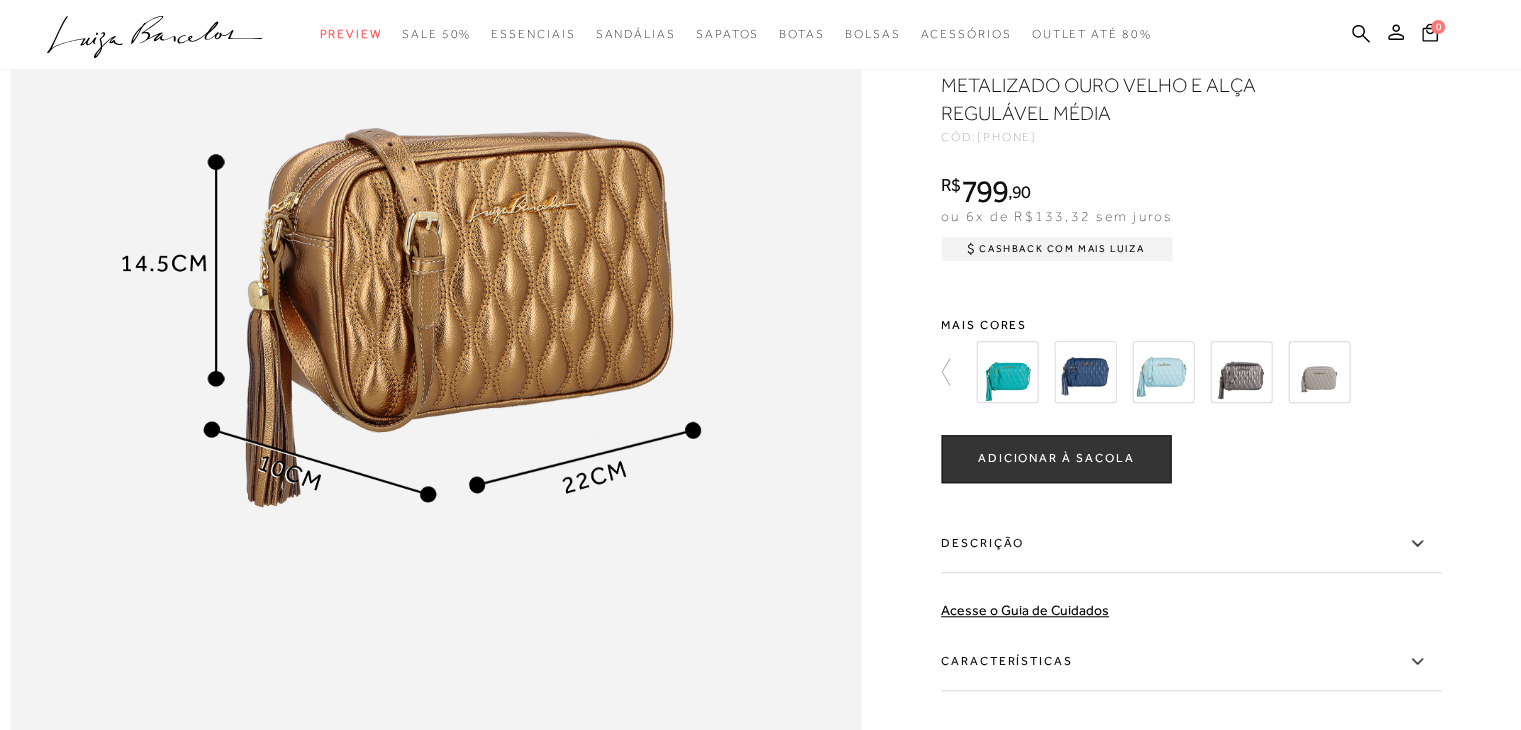 click at bounding box center [1241, 372] 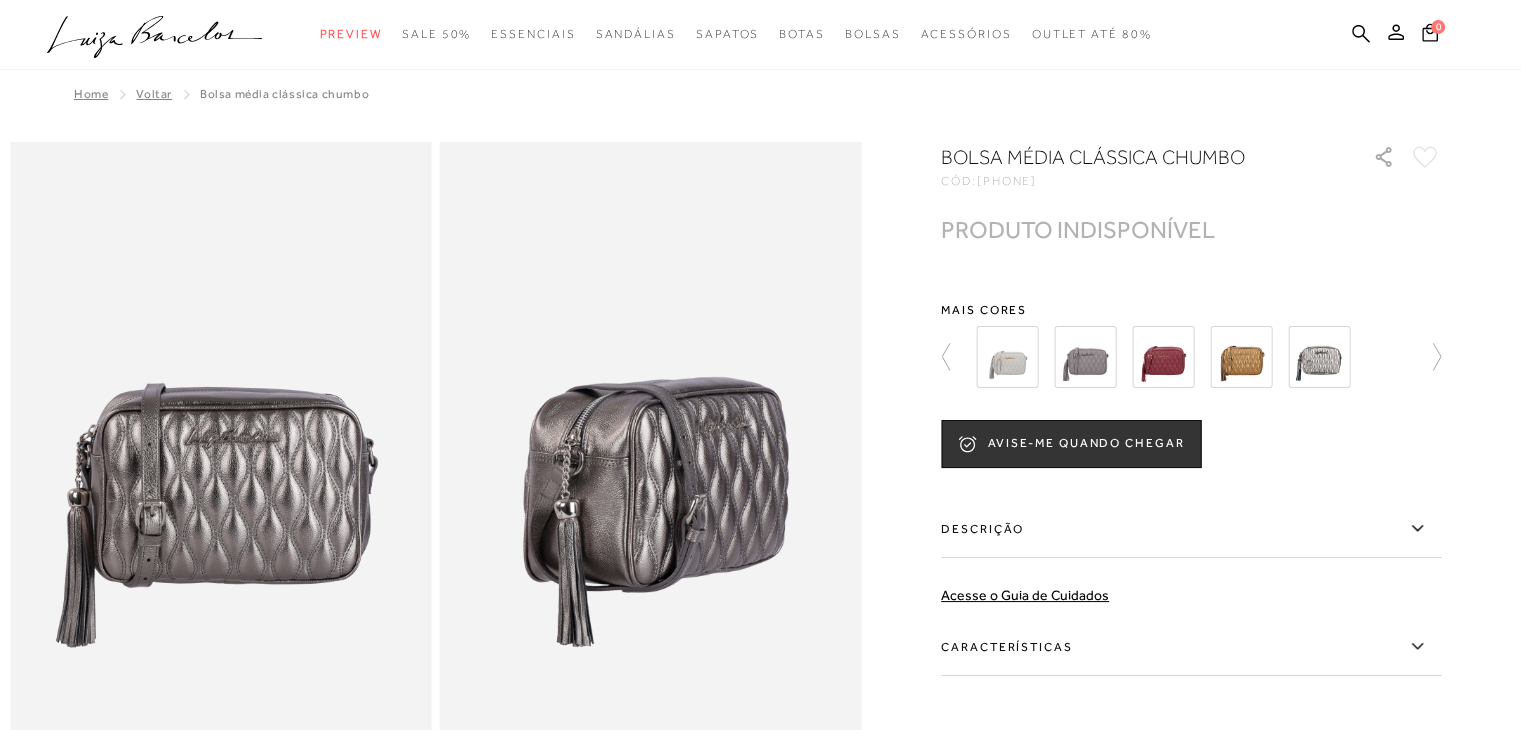 scroll, scrollTop: 0, scrollLeft: 0, axis: both 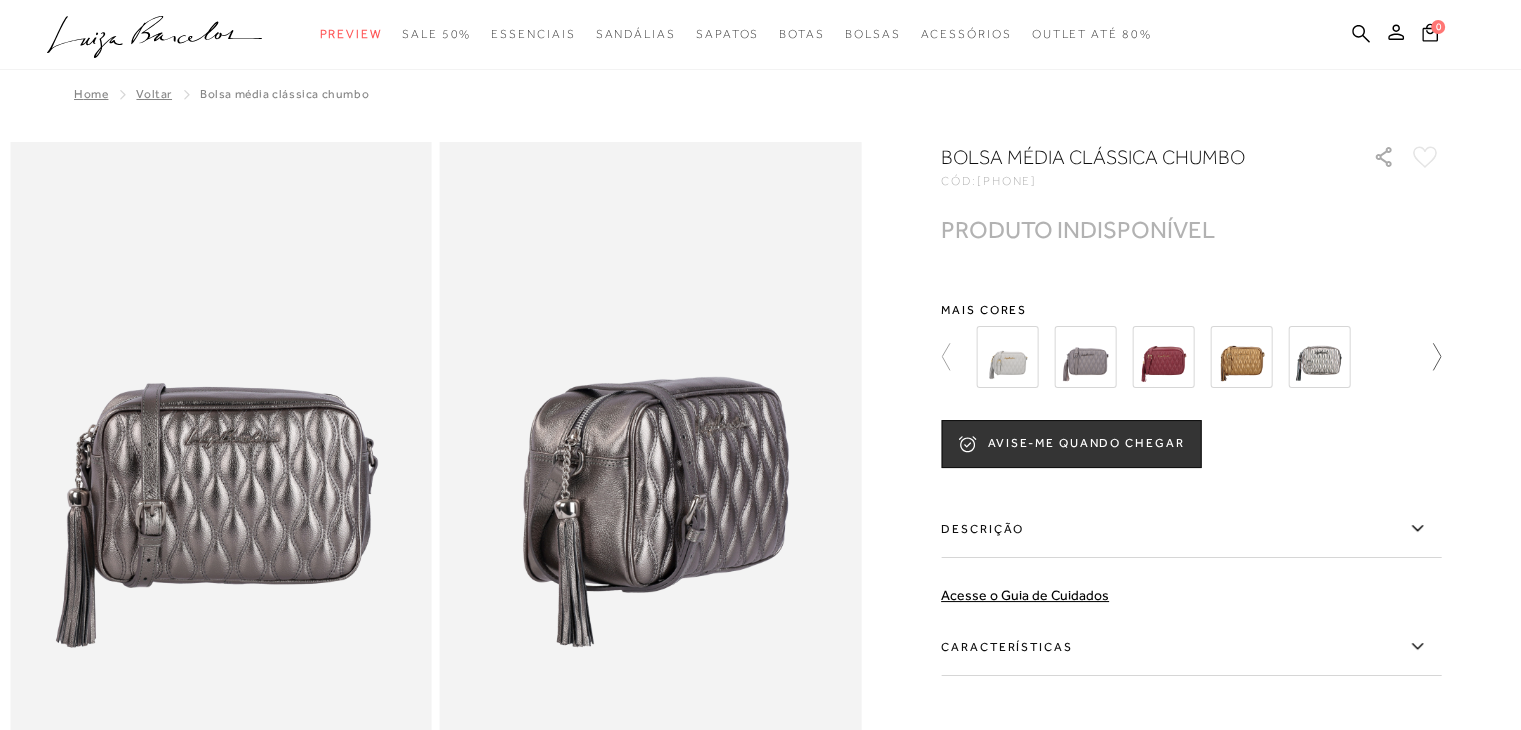 click 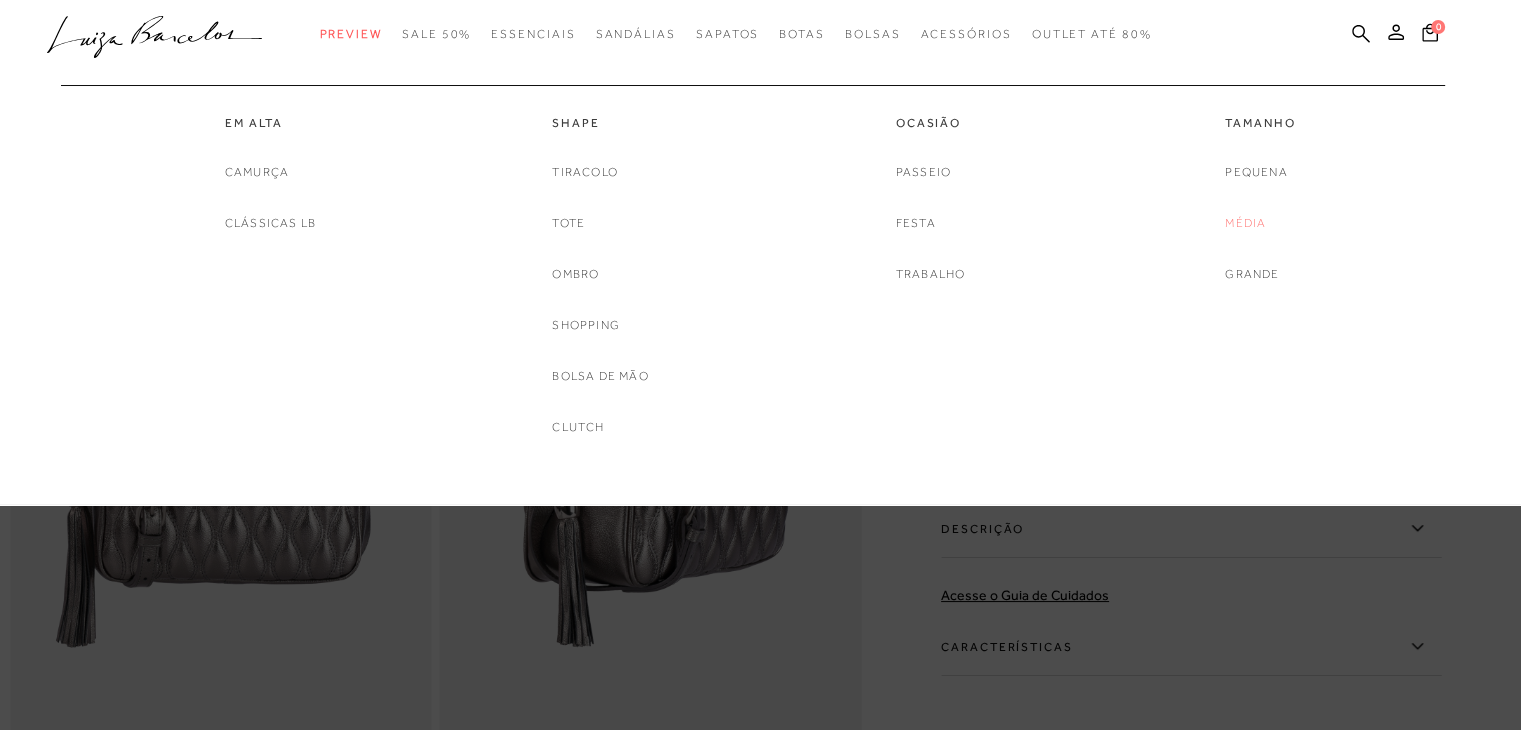 click on "Média" at bounding box center [1245, 223] 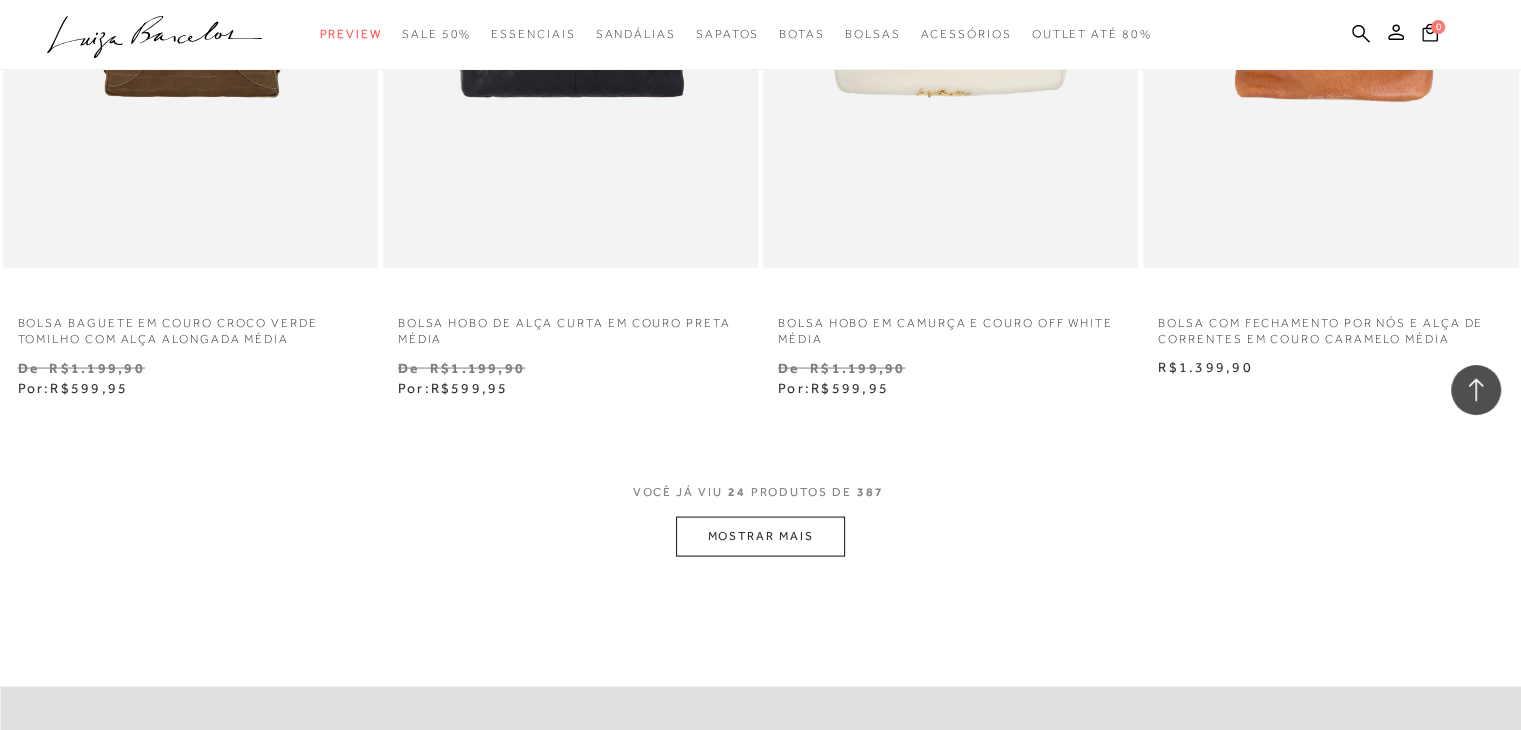 scroll, scrollTop: 4100, scrollLeft: 0, axis: vertical 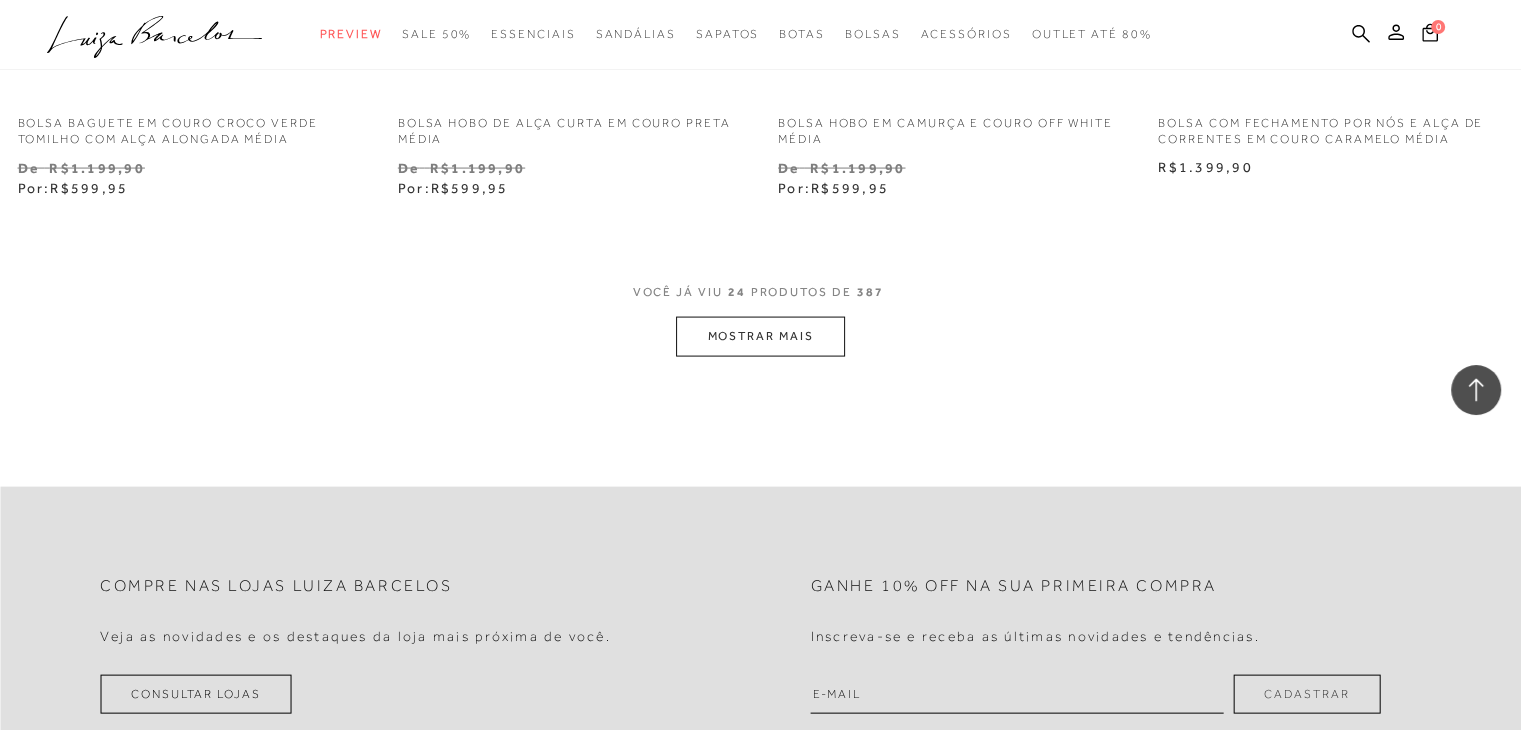 click on "MOSTRAR MAIS" at bounding box center [760, 336] 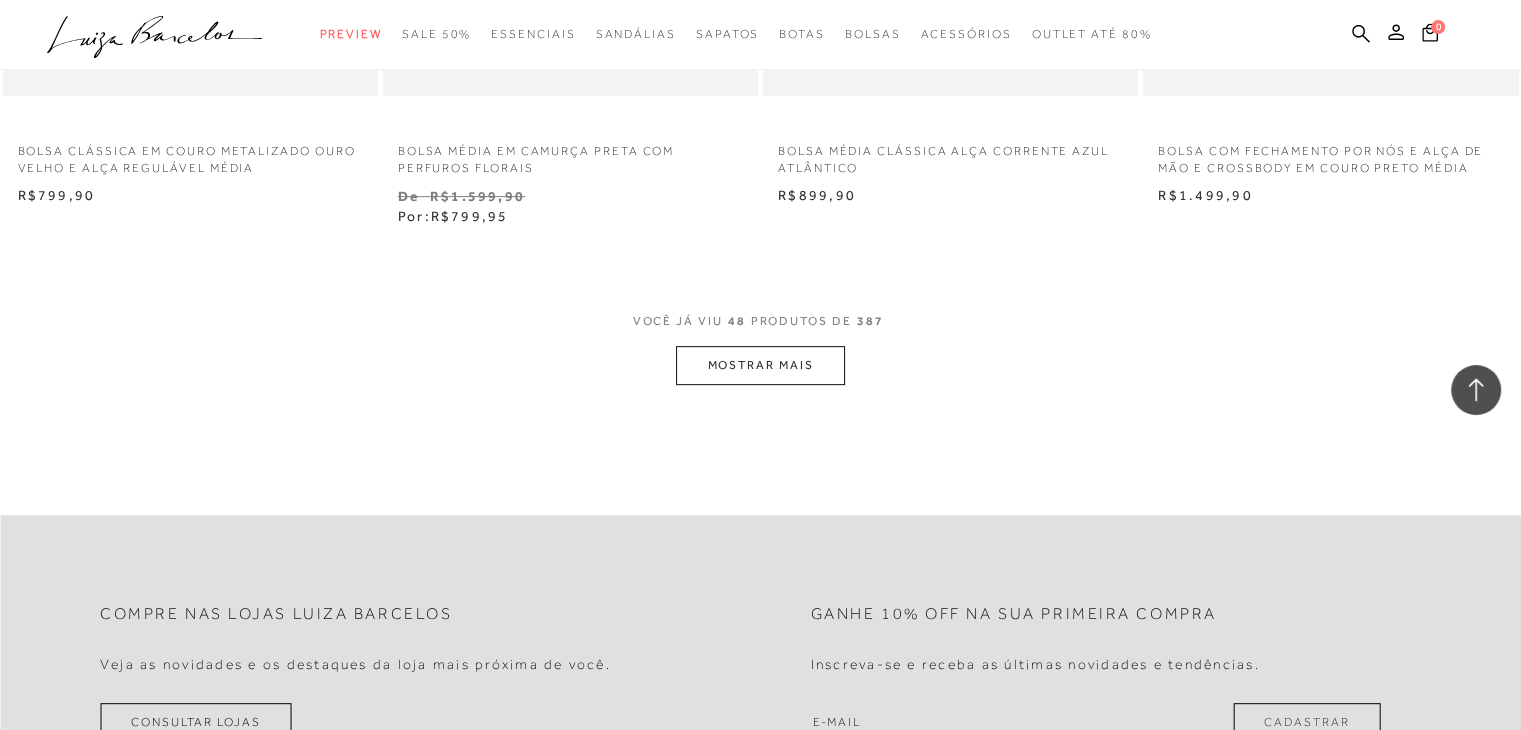 scroll, scrollTop: 8400, scrollLeft: 0, axis: vertical 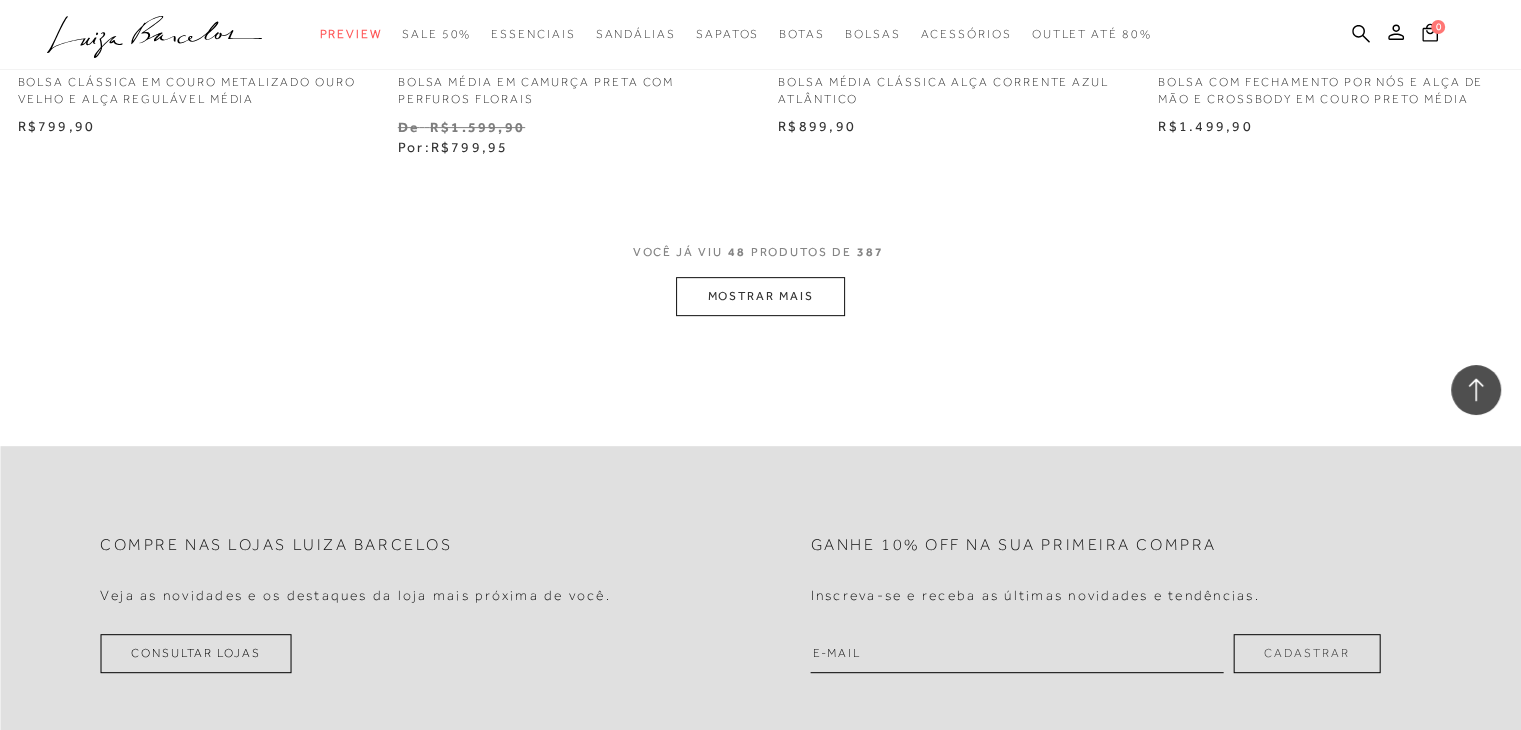 click on "VOCÊ JÁ VIU  48   PRODUTOS DE  387" at bounding box center (761, 259) 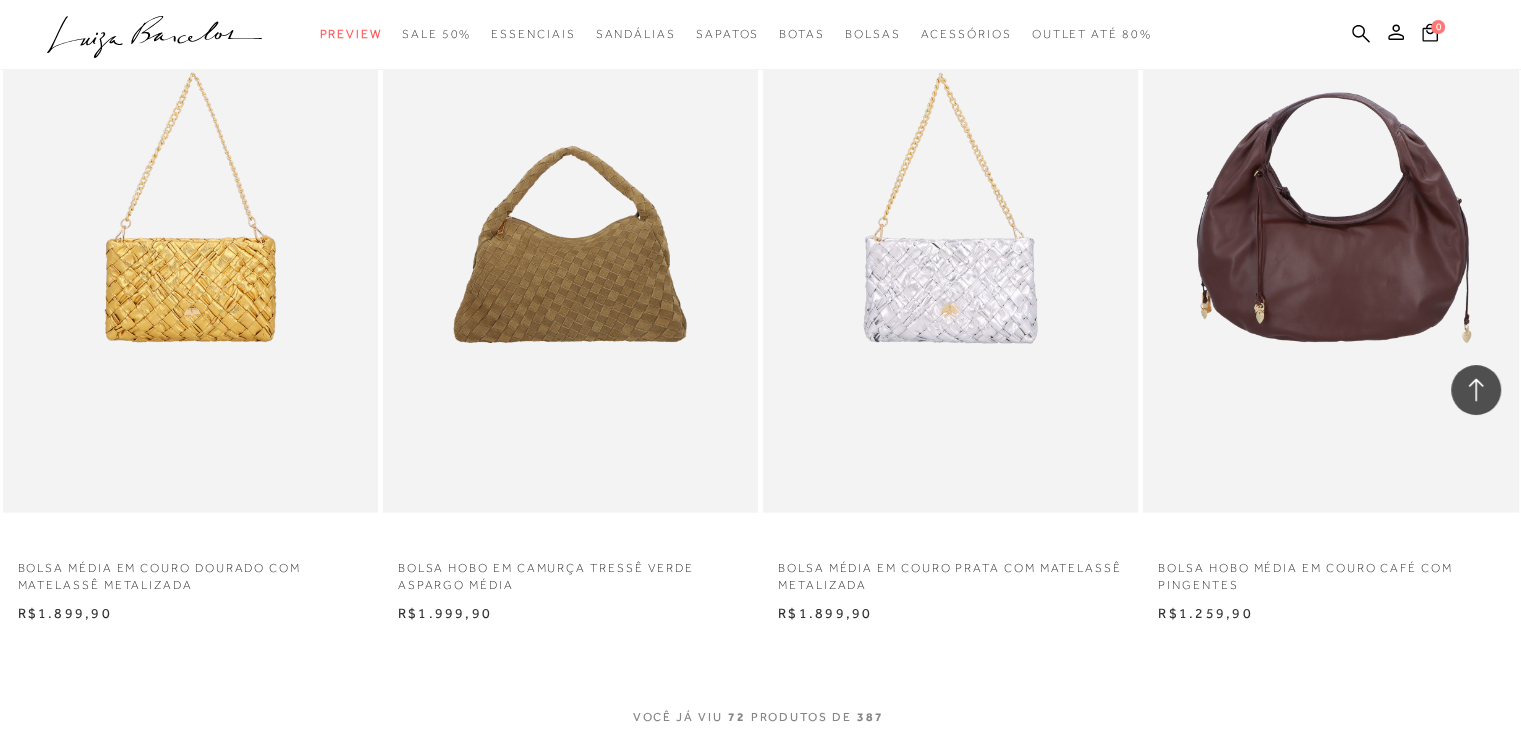 scroll, scrollTop: 12600, scrollLeft: 0, axis: vertical 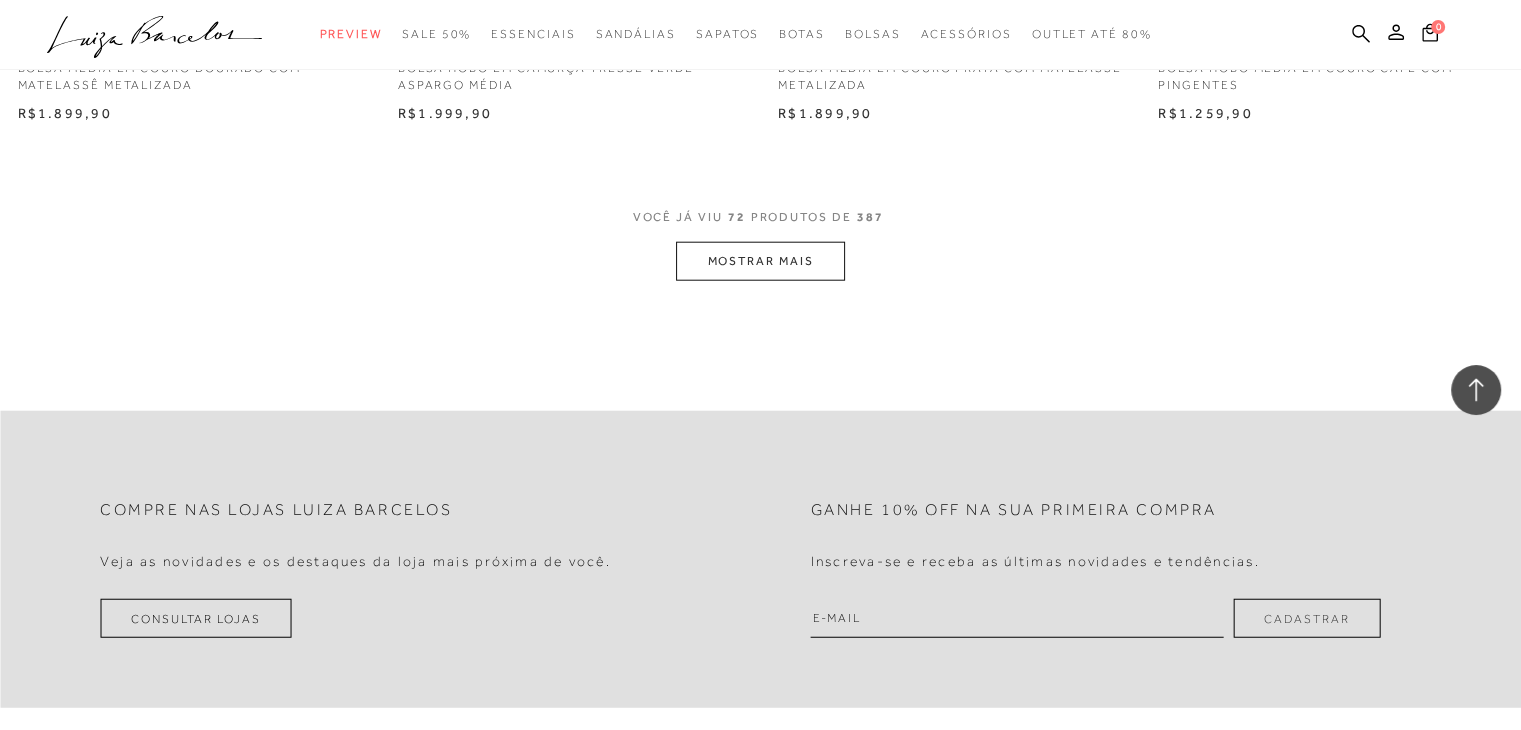 click on "MOSTRAR MAIS" at bounding box center [760, 261] 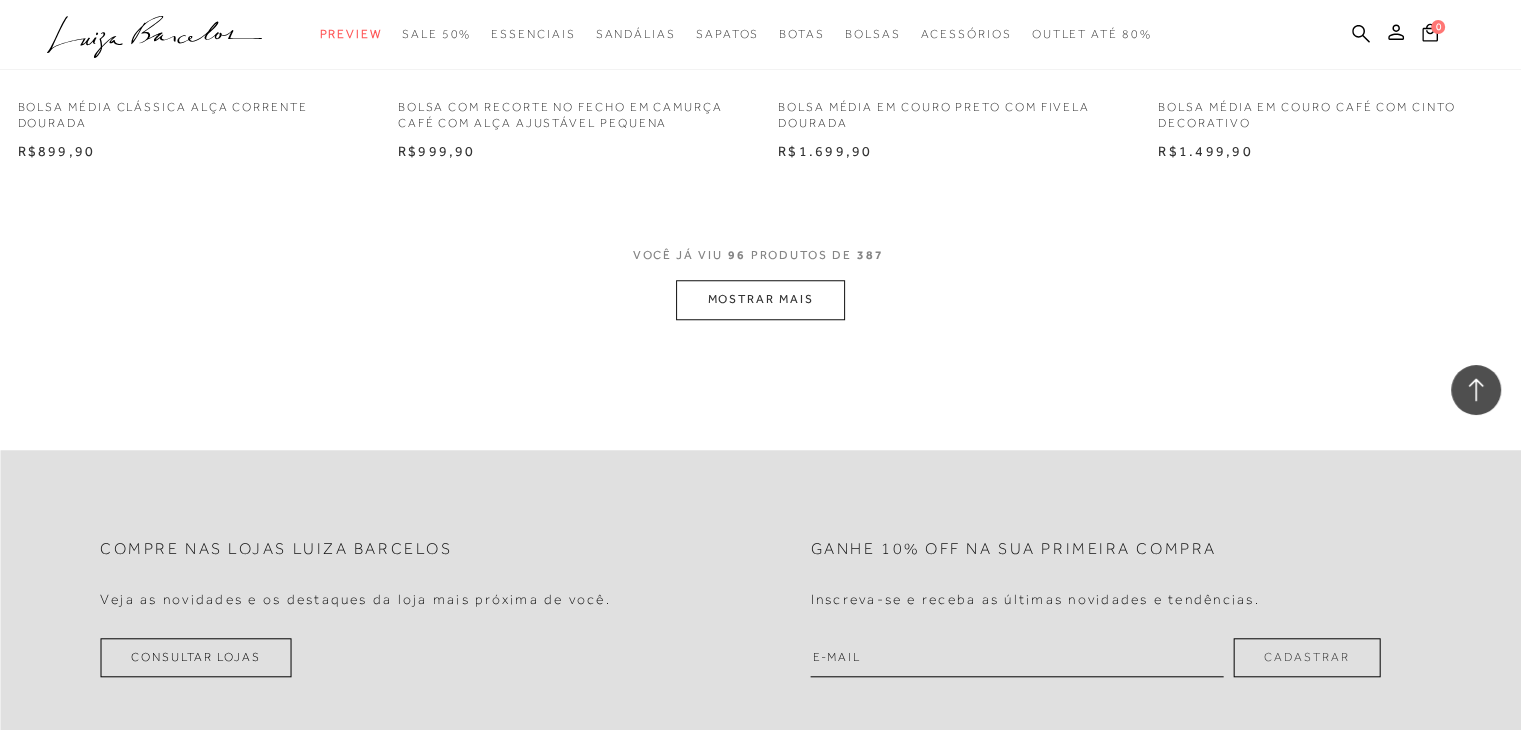 scroll, scrollTop: 17000, scrollLeft: 0, axis: vertical 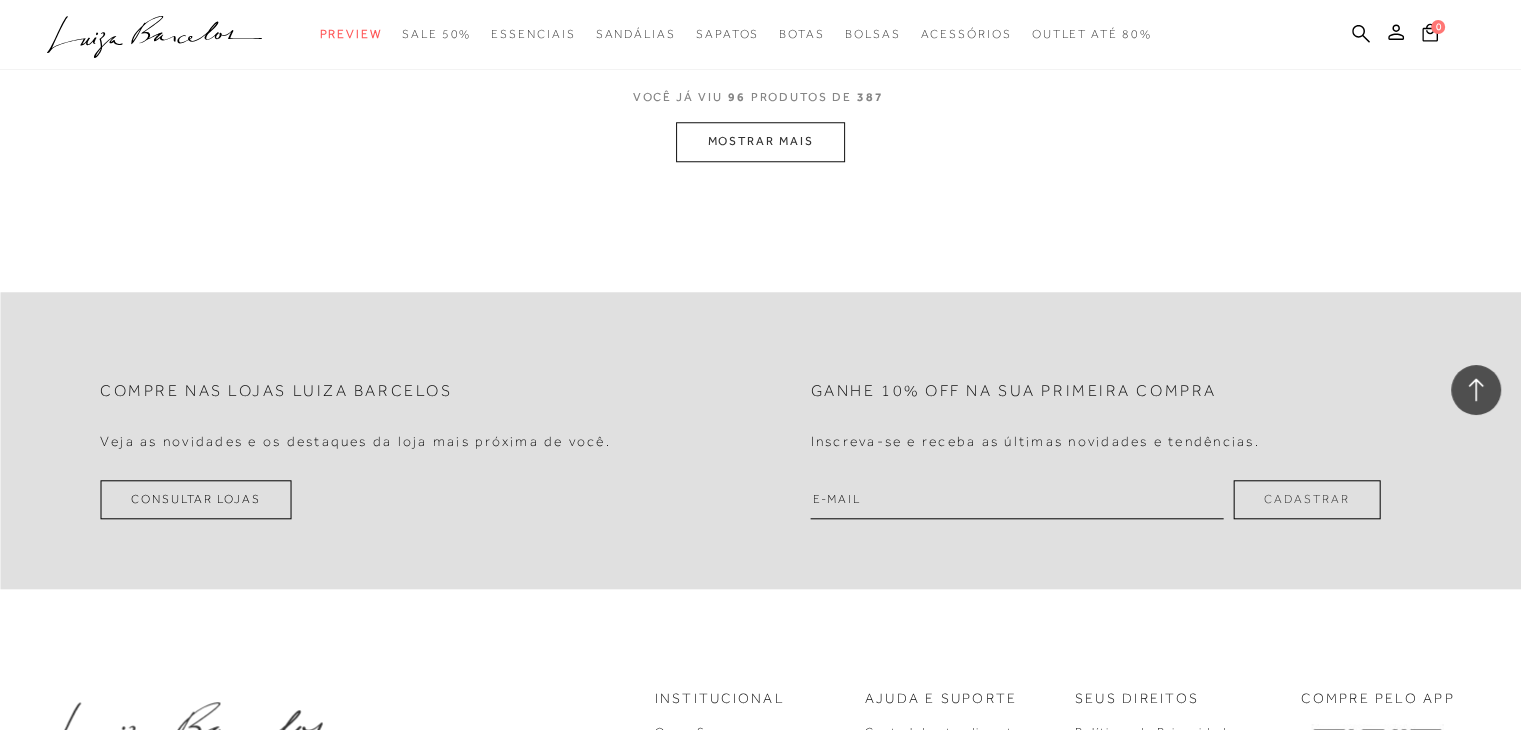 click on "MOSTRAR MAIS" at bounding box center (760, 141) 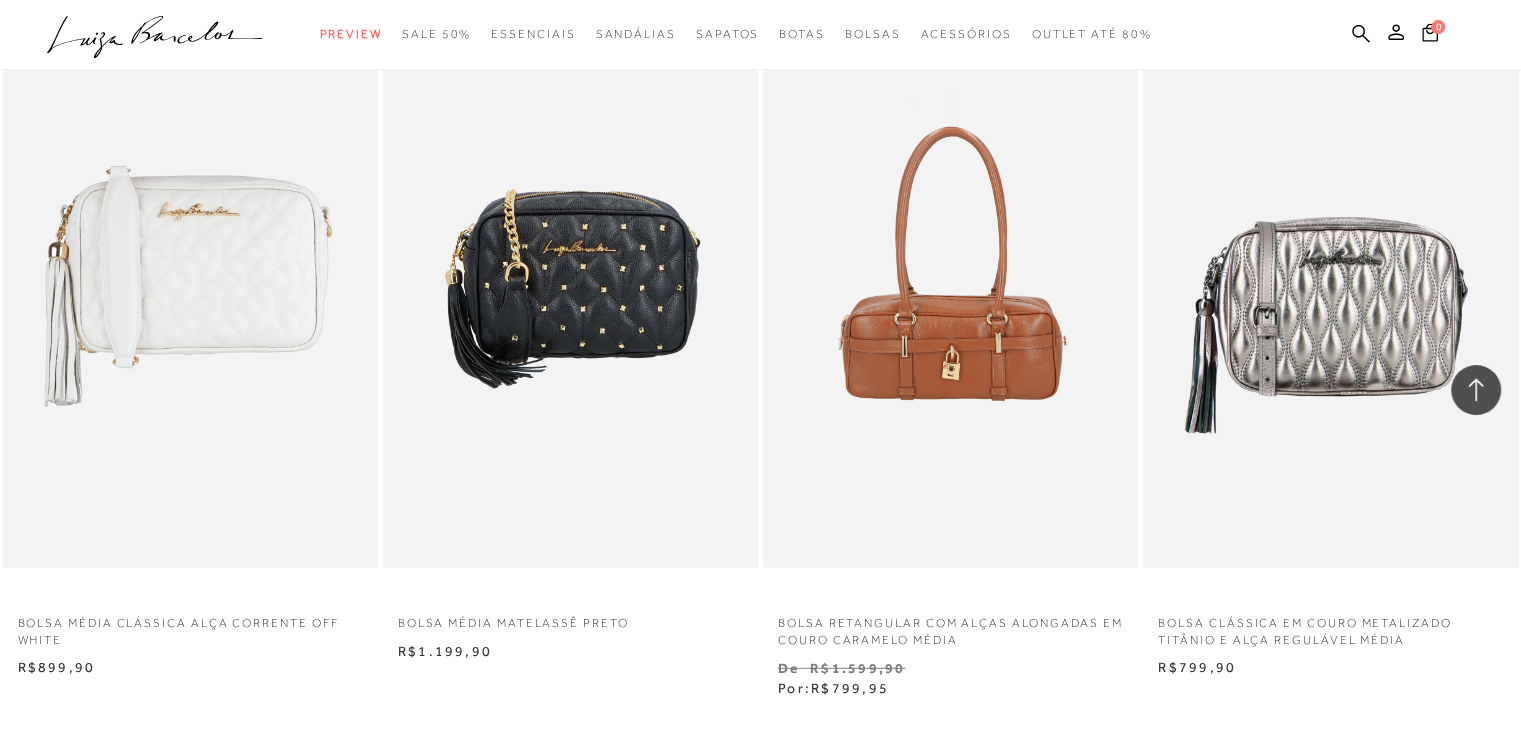 scroll, scrollTop: 20500, scrollLeft: 0, axis: vertical 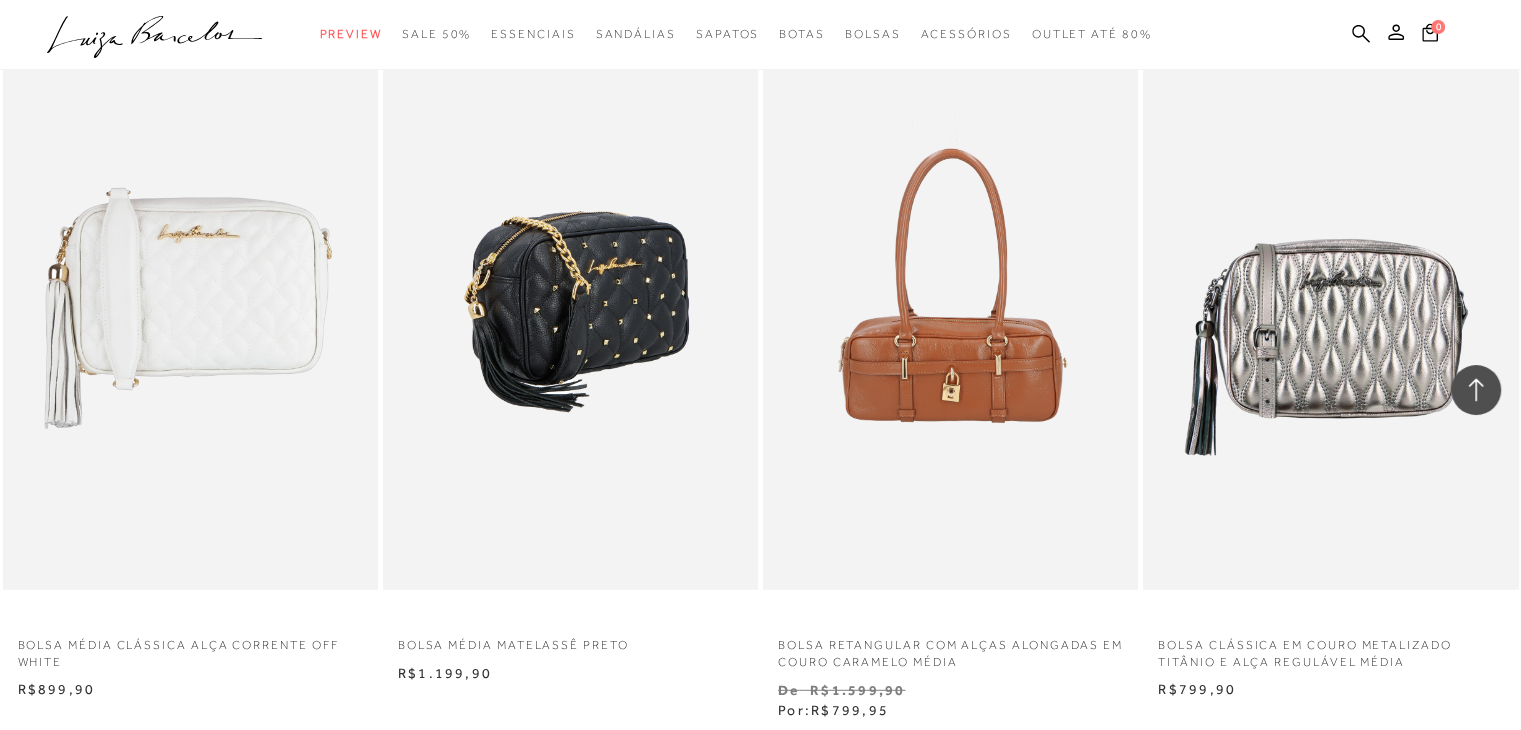 click at bounding box center [571, 308] 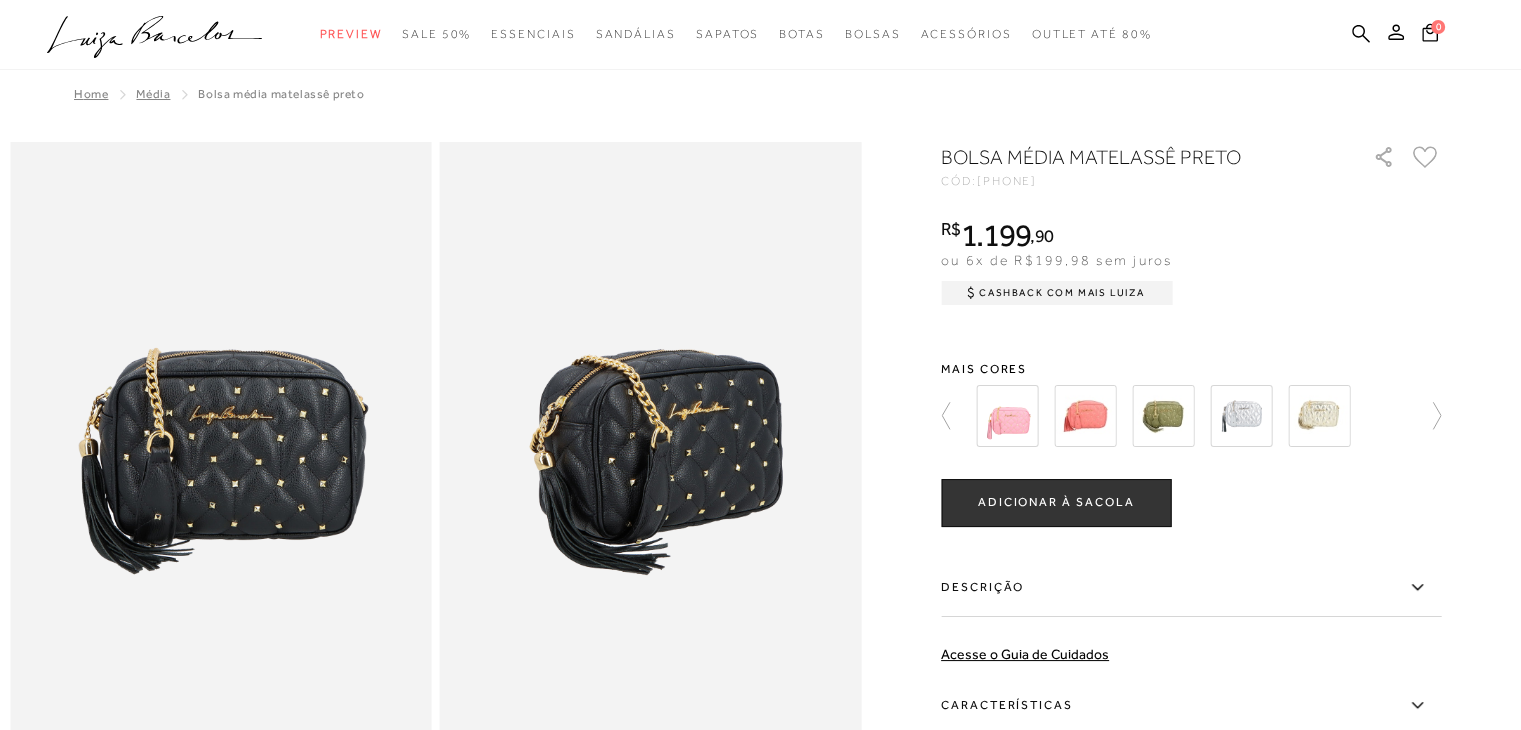 scroll, scrollTop: 0, scrollLeft: 0, axis: both 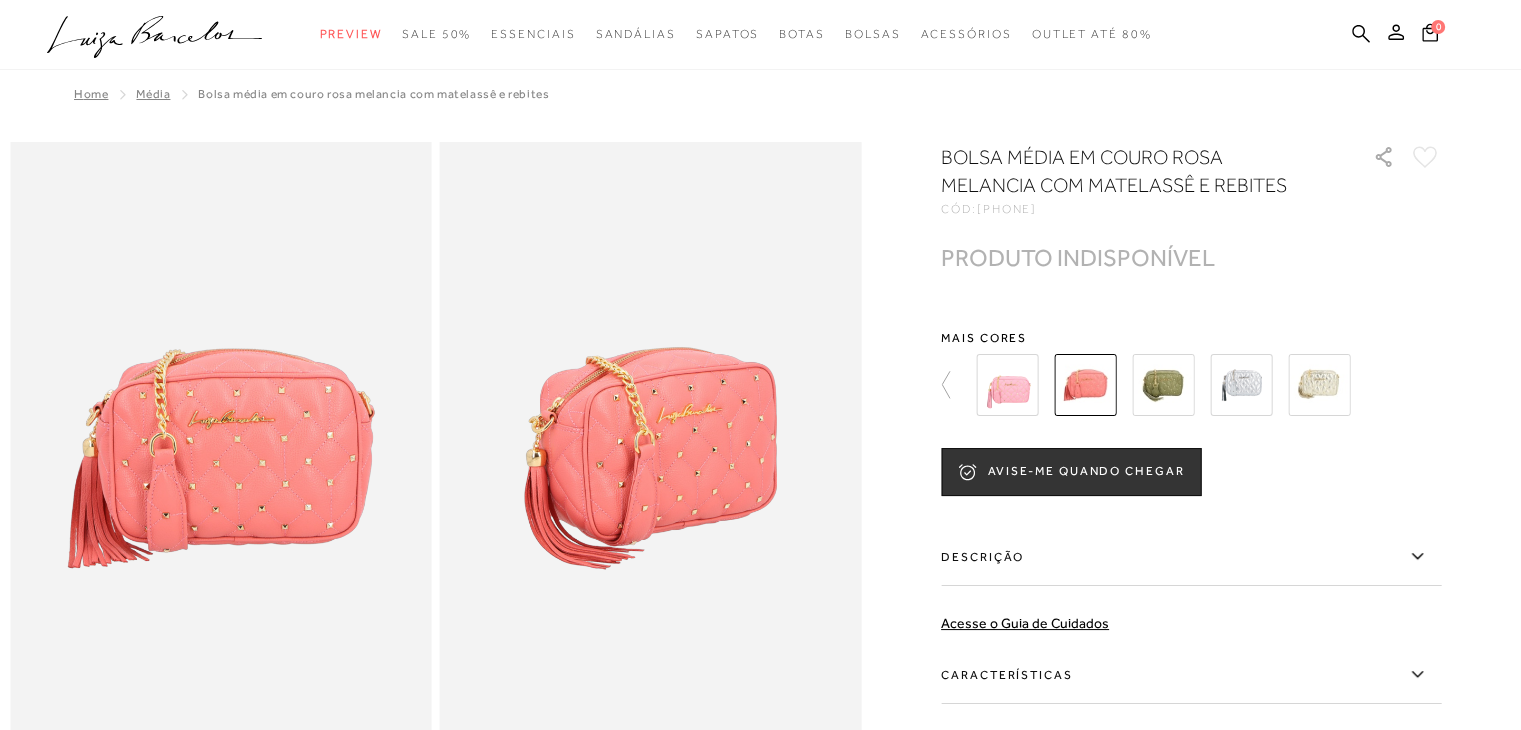 click at bounding box center [1241, 385] 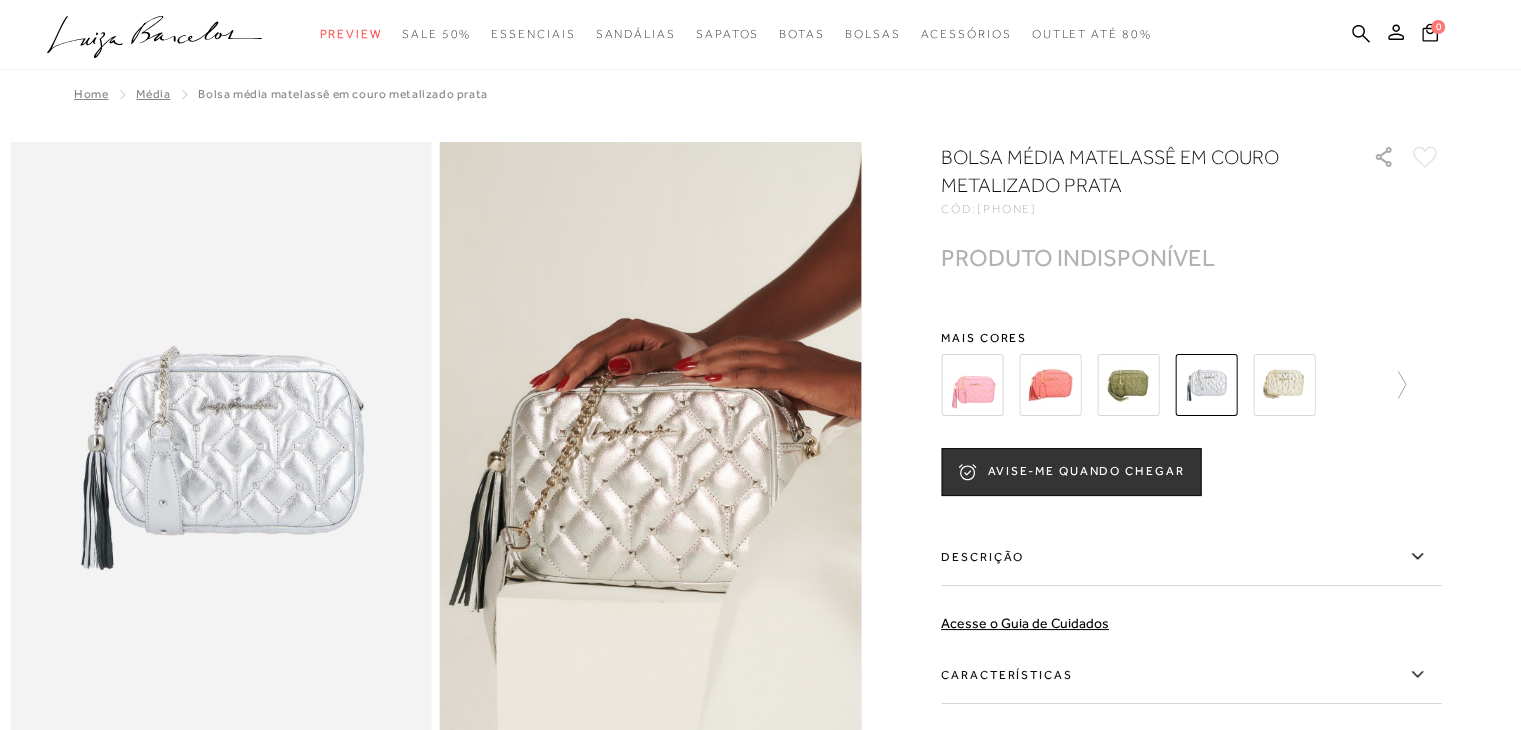 scroll, scrollTop: 0, scrollLeft: 0, axis: both 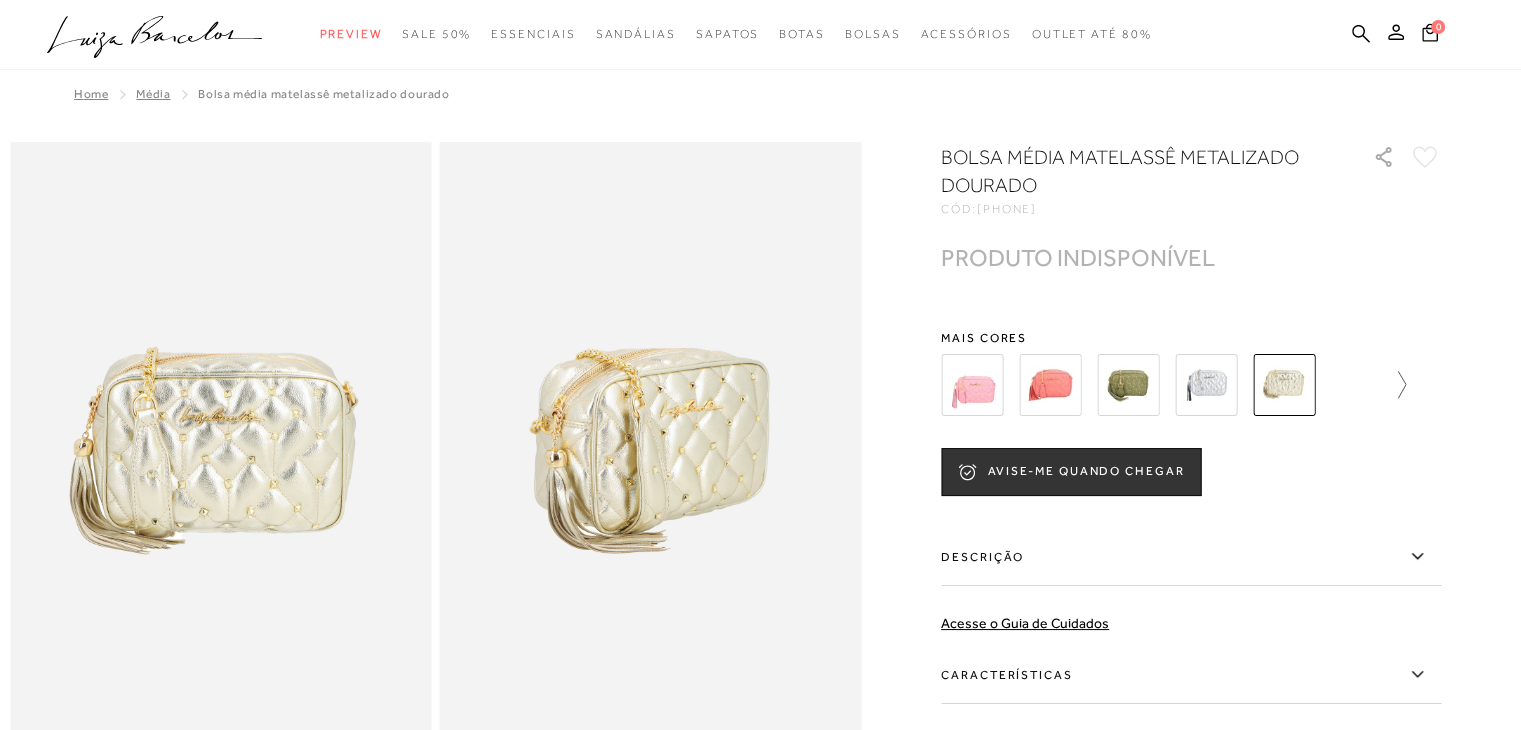 click 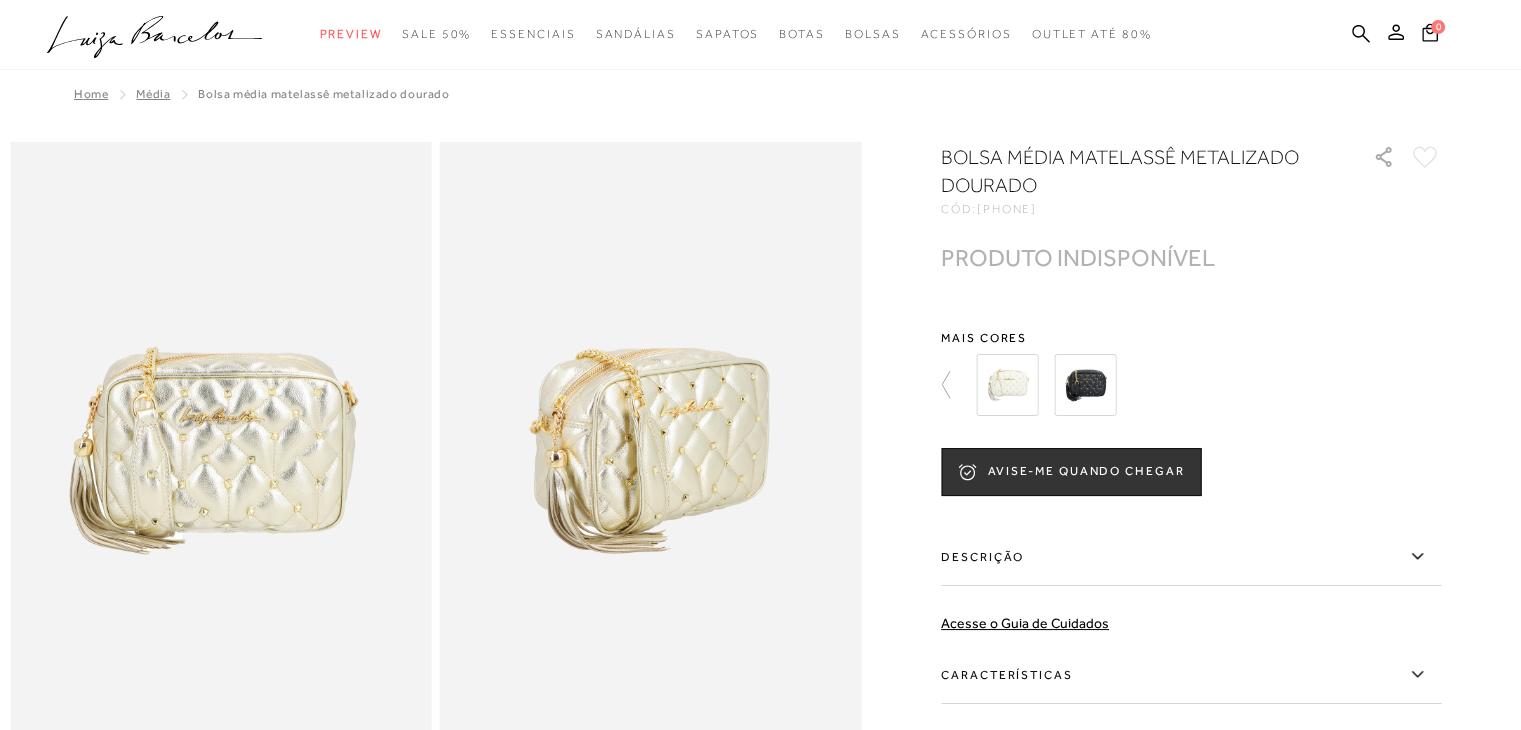 click at bounding box center (1007, 385) 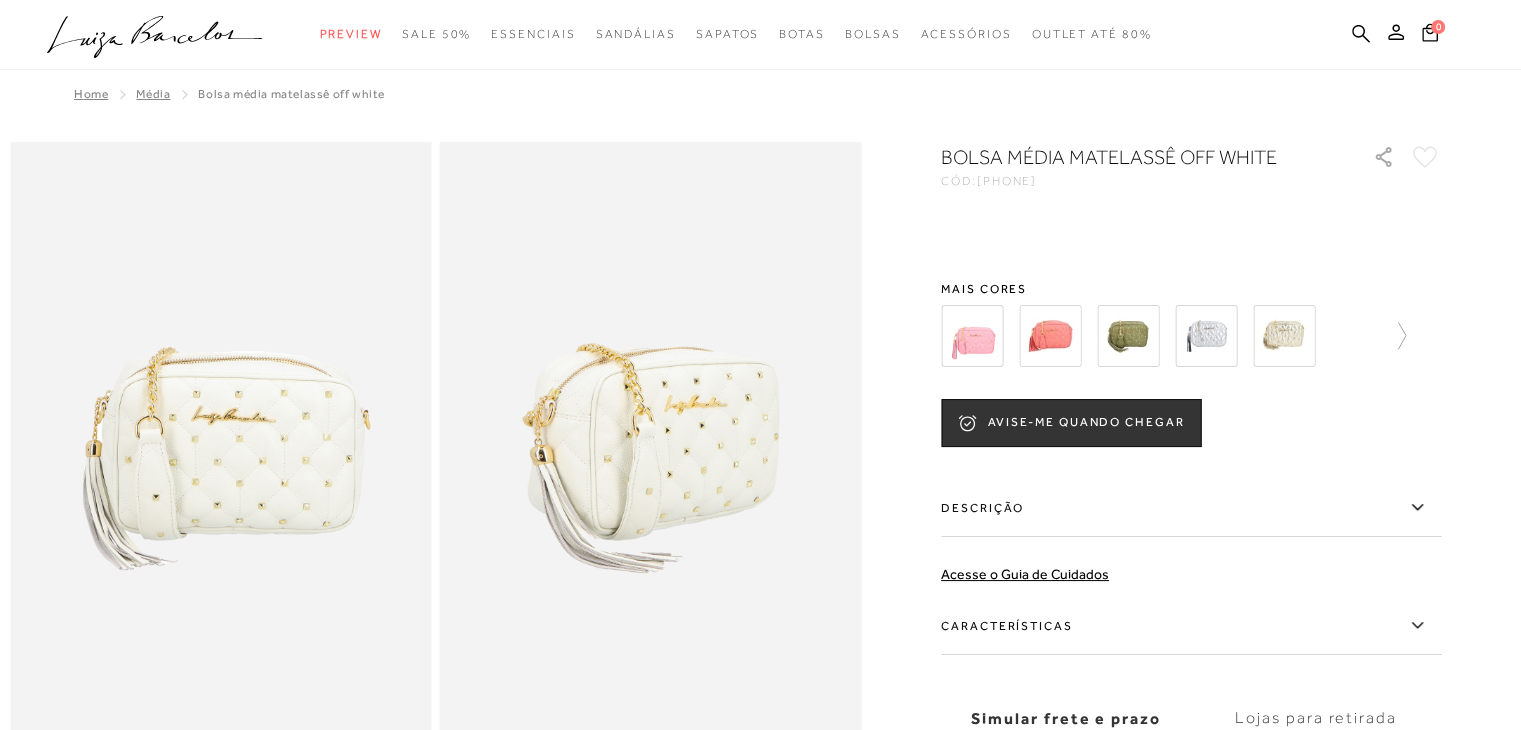 scroll, scrollTop: 0, scrollLeft: 0, axis: both 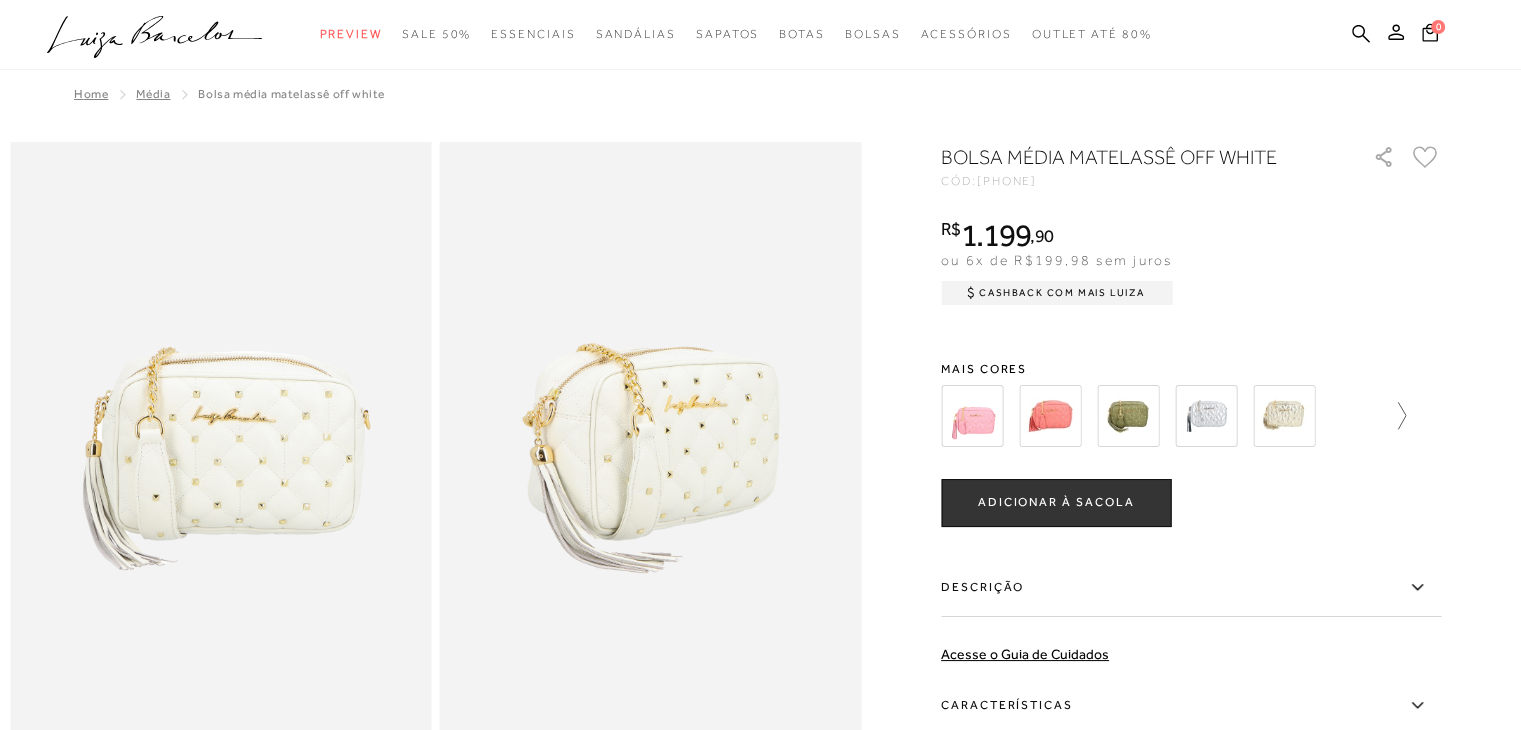 click 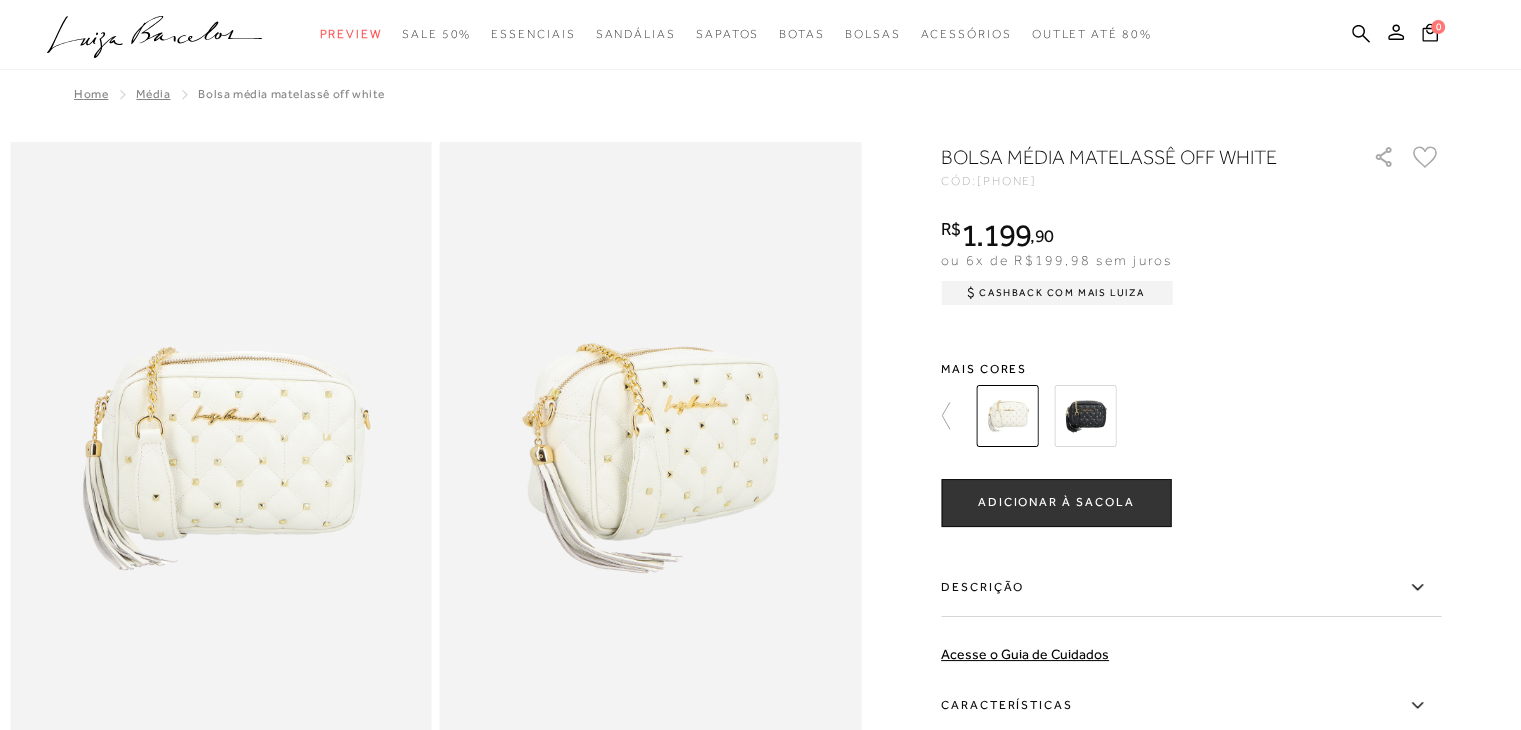 click at bounding box center (1085, 416) 